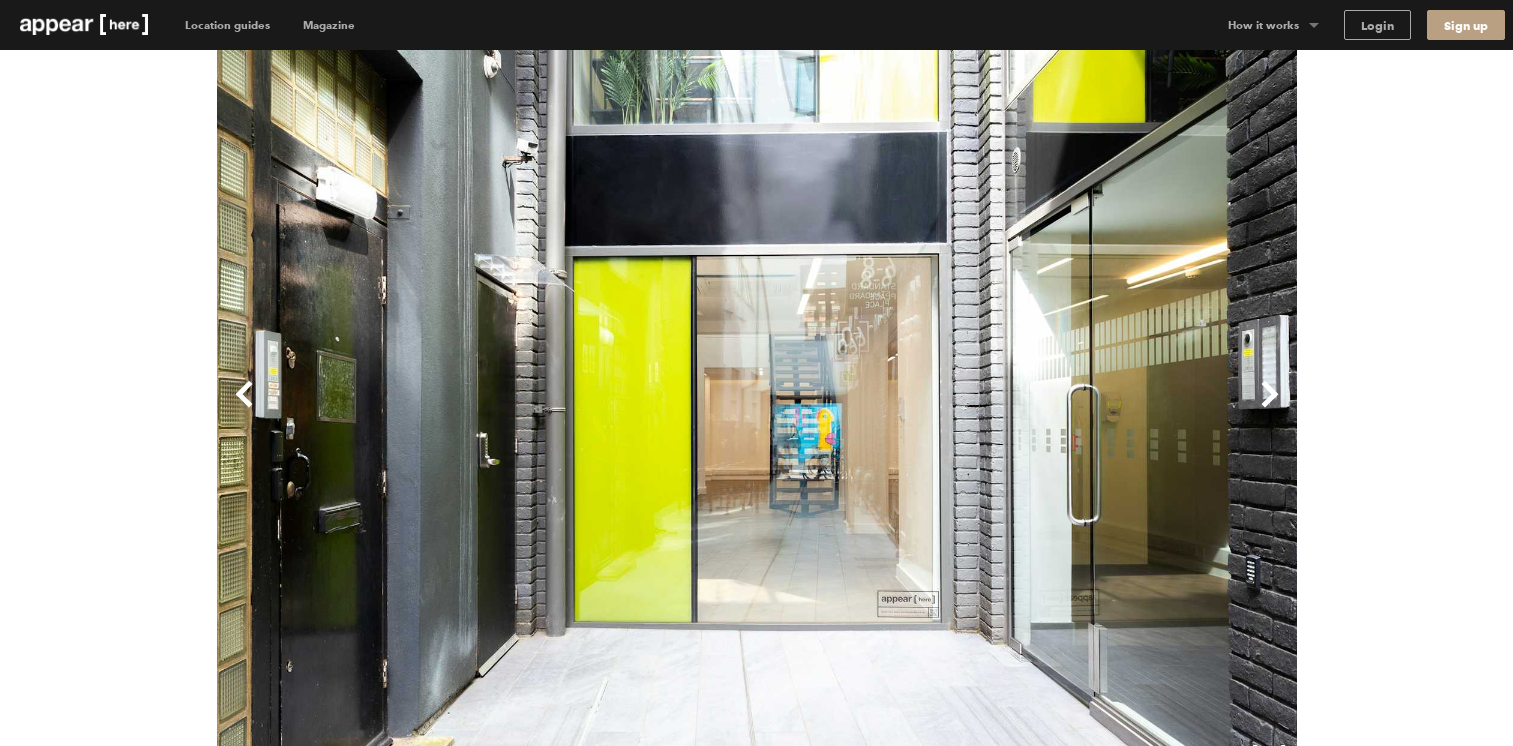 scroll, scrollTop: 770, scrollLeft: 0, axis: vertical 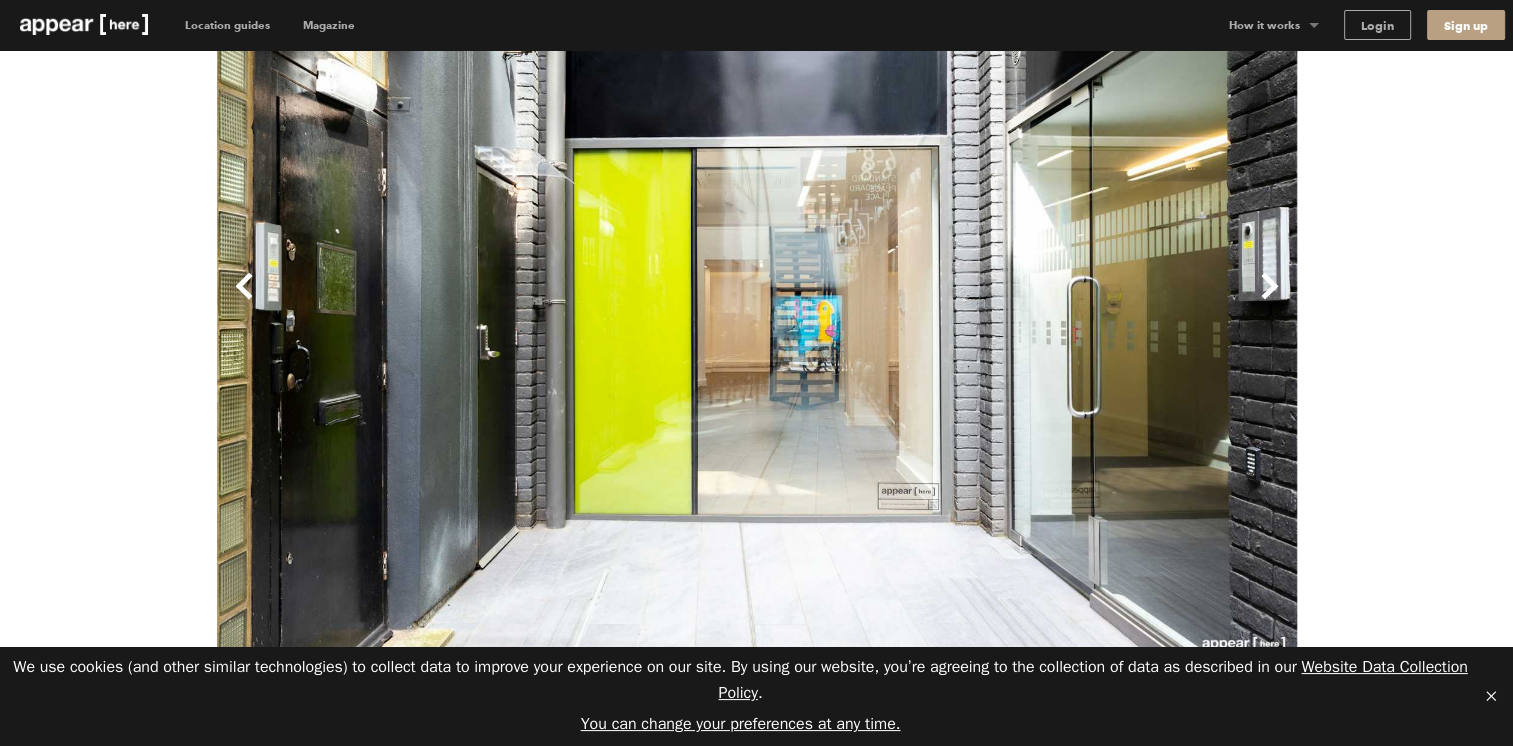 click on "Next" at bounding box center (1027, 302) 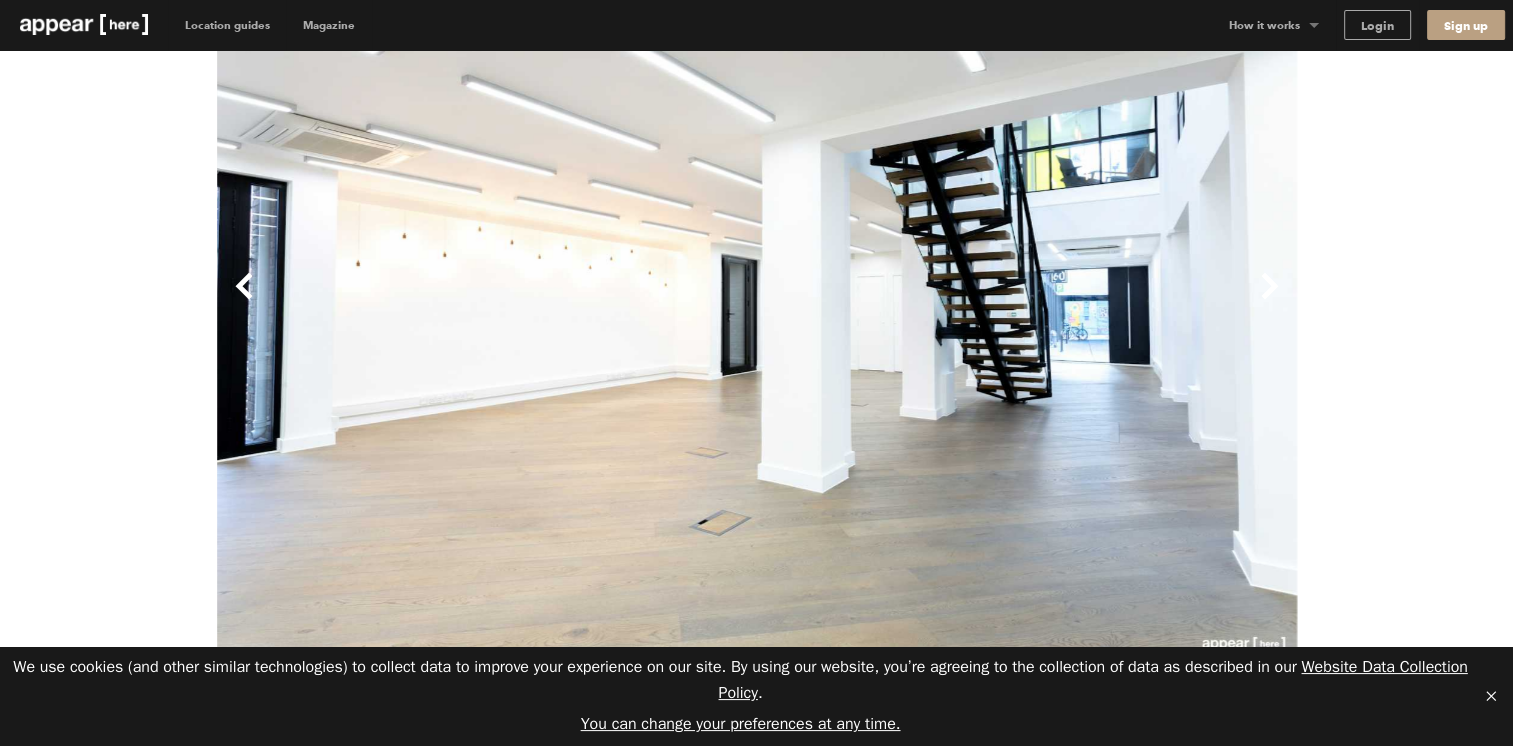 click on "Next" at bounding box center [1027, 302] 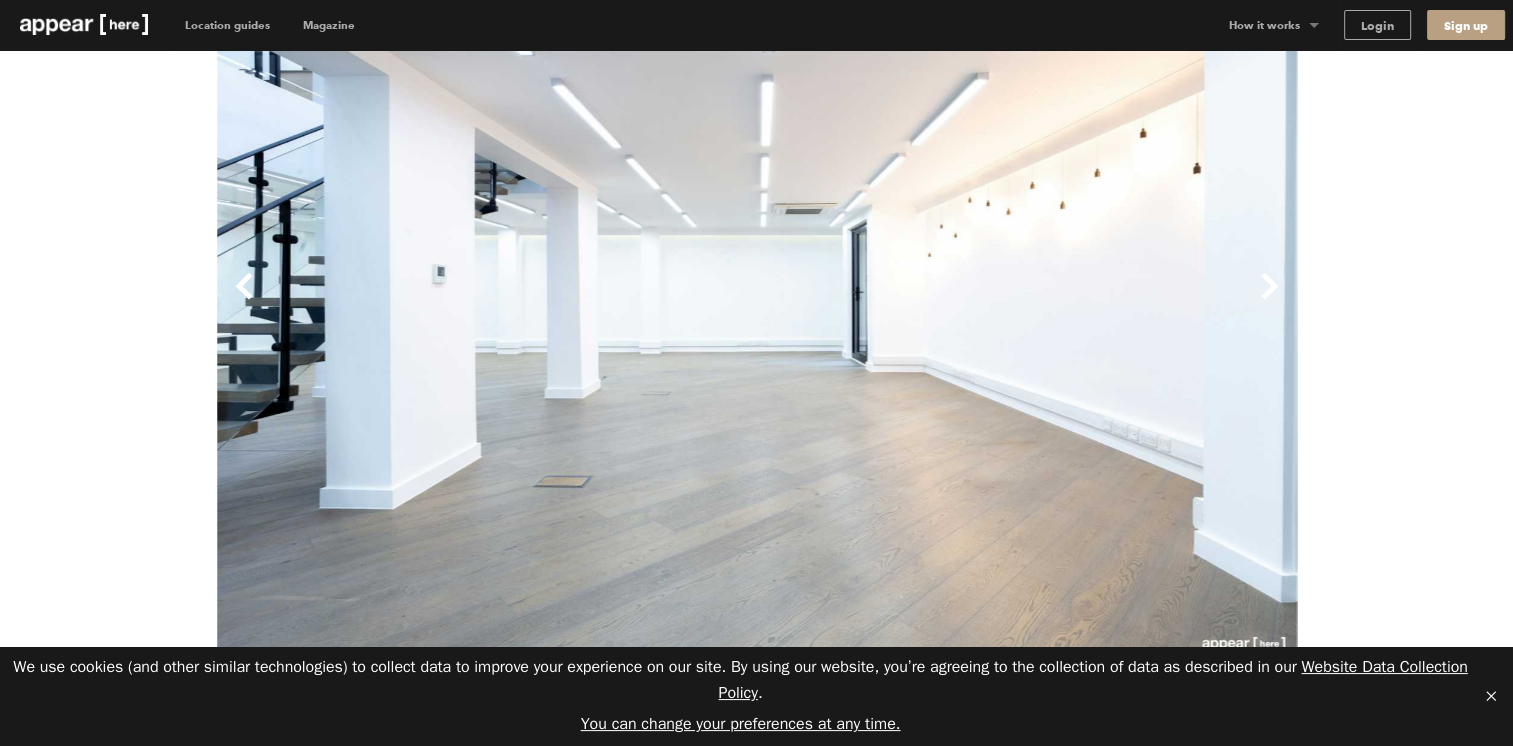 click on "Next" at bounding box center (1027, 302) 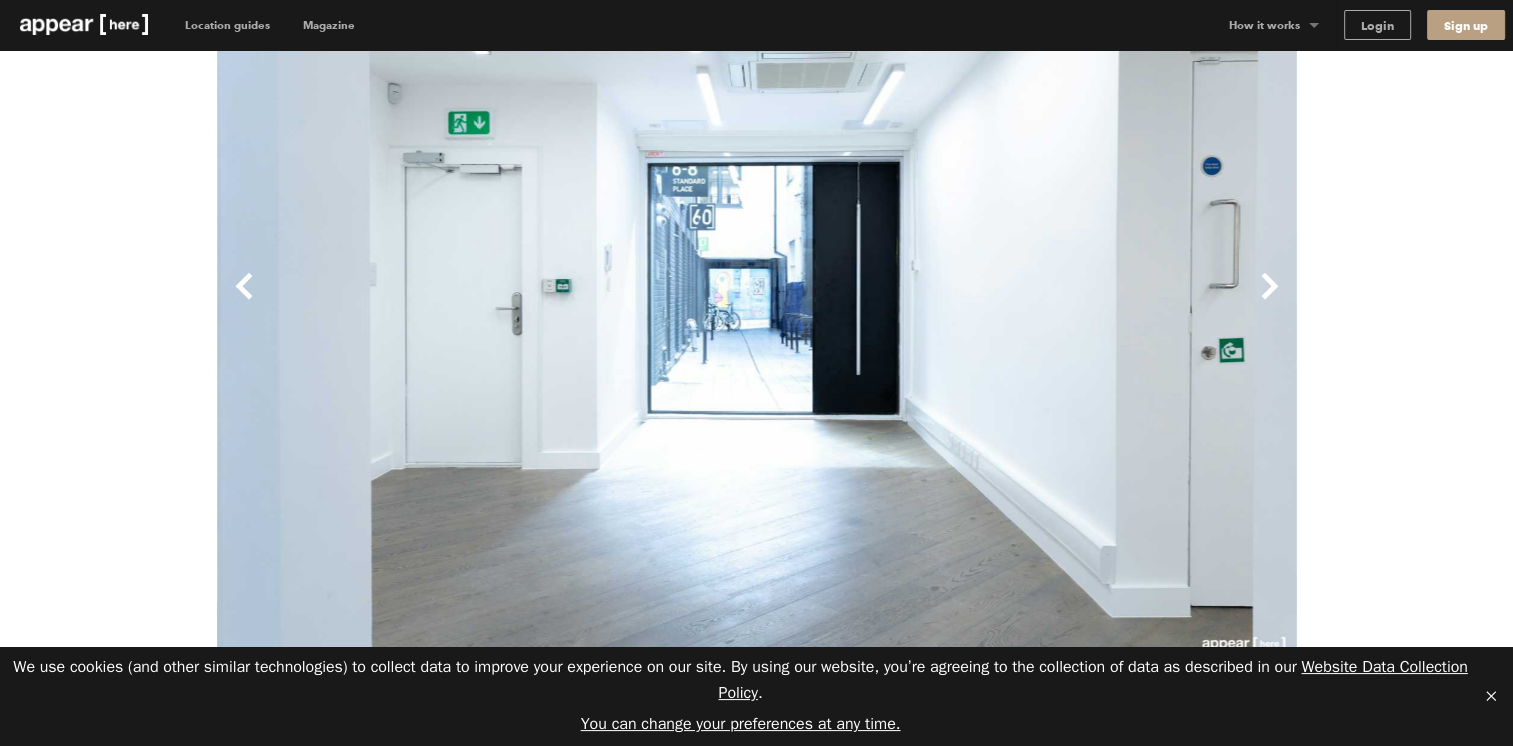 click on "Next" at bounding box center [1027, 302] 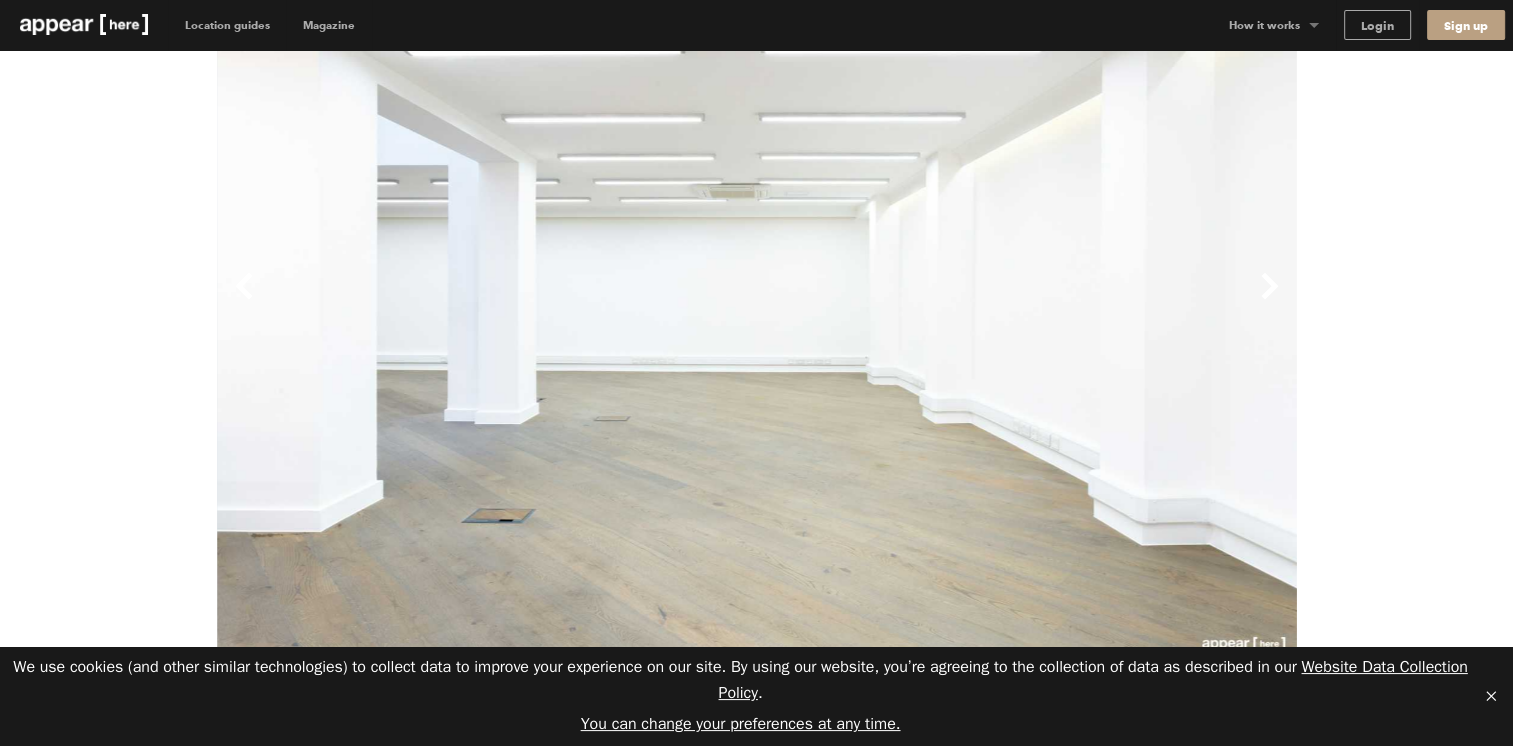 click on "Next" at bounding box center (1027, 302) 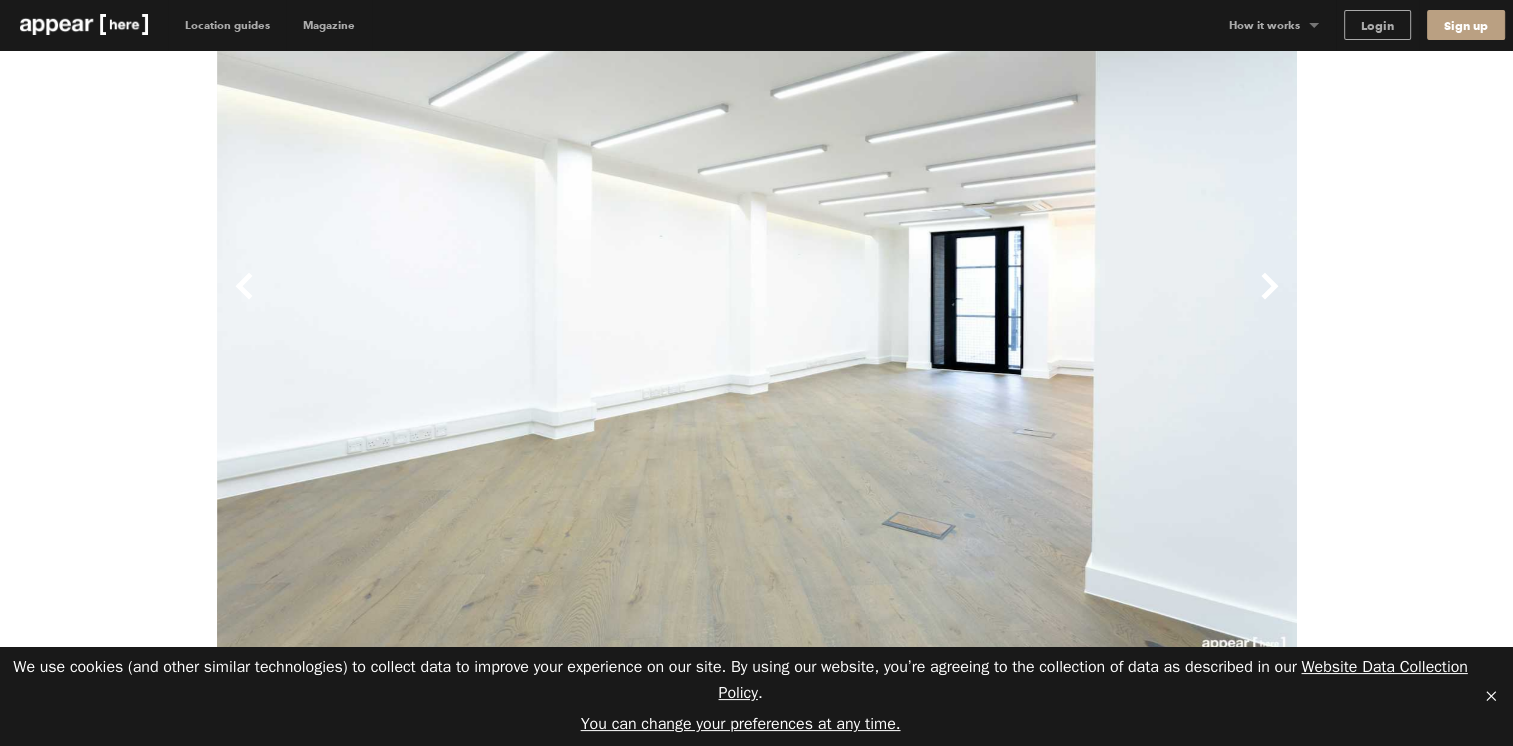 click on "Next" at bounding box center [1027, 302] 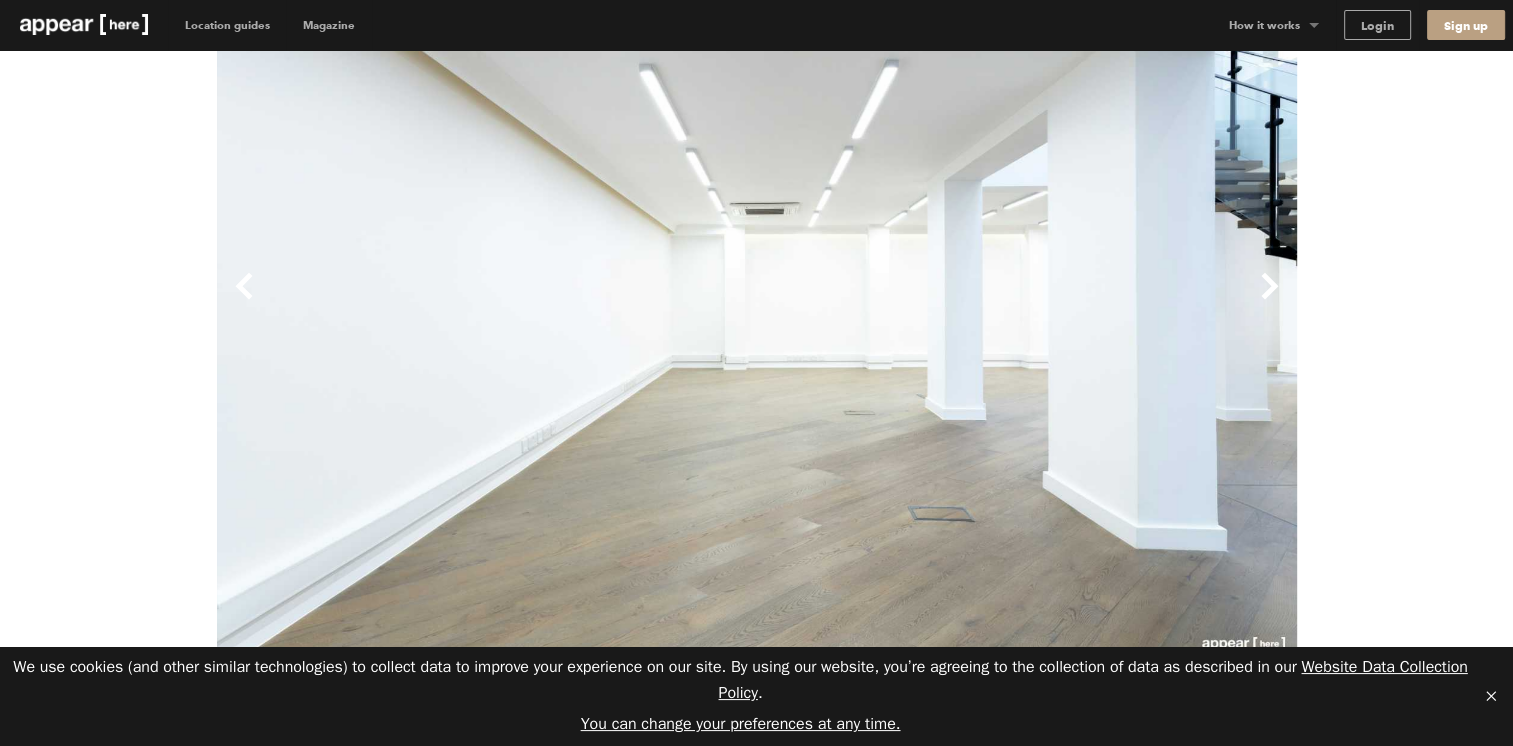 click on "Next" at bounding box center (1027, 302) 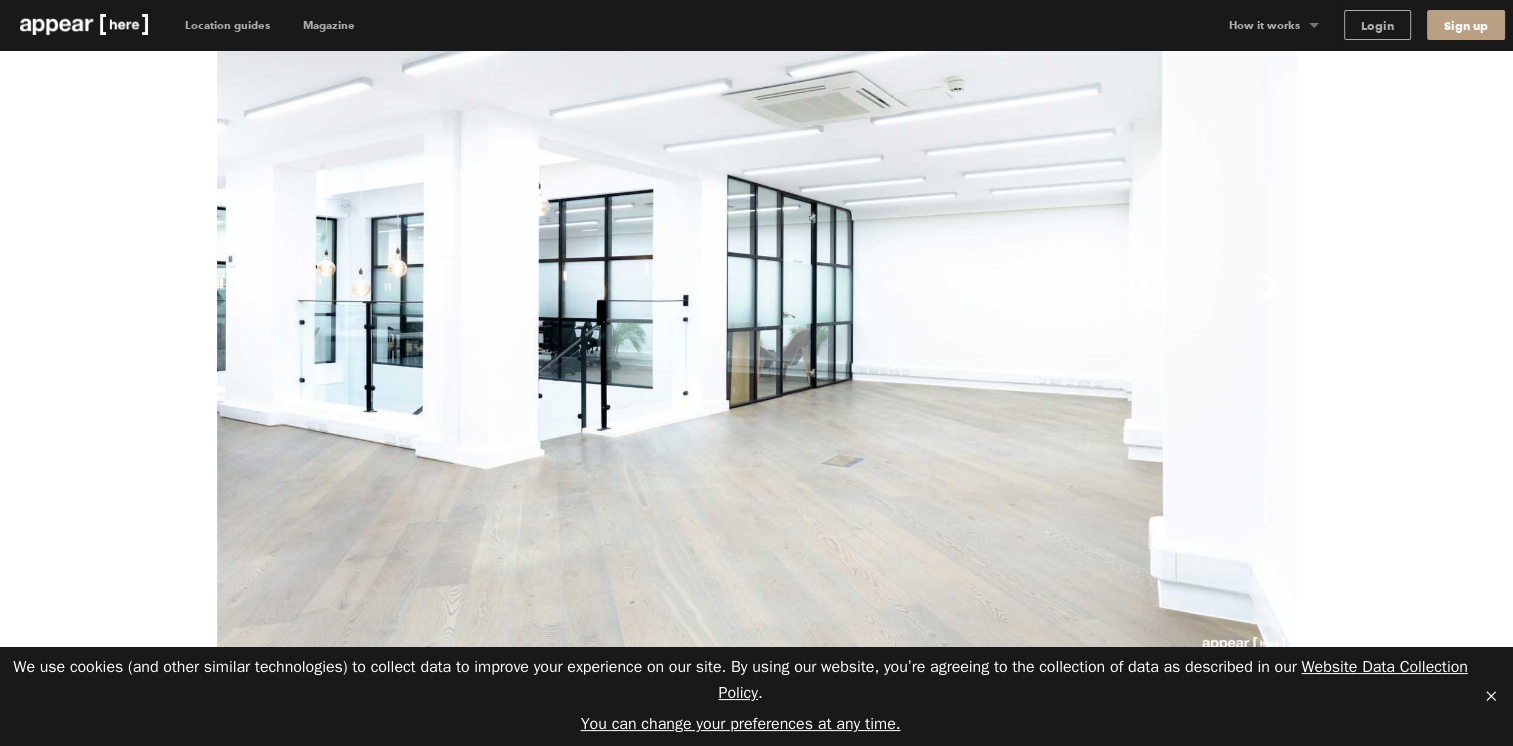 click on "Next" at bounding box center [1027, 302] 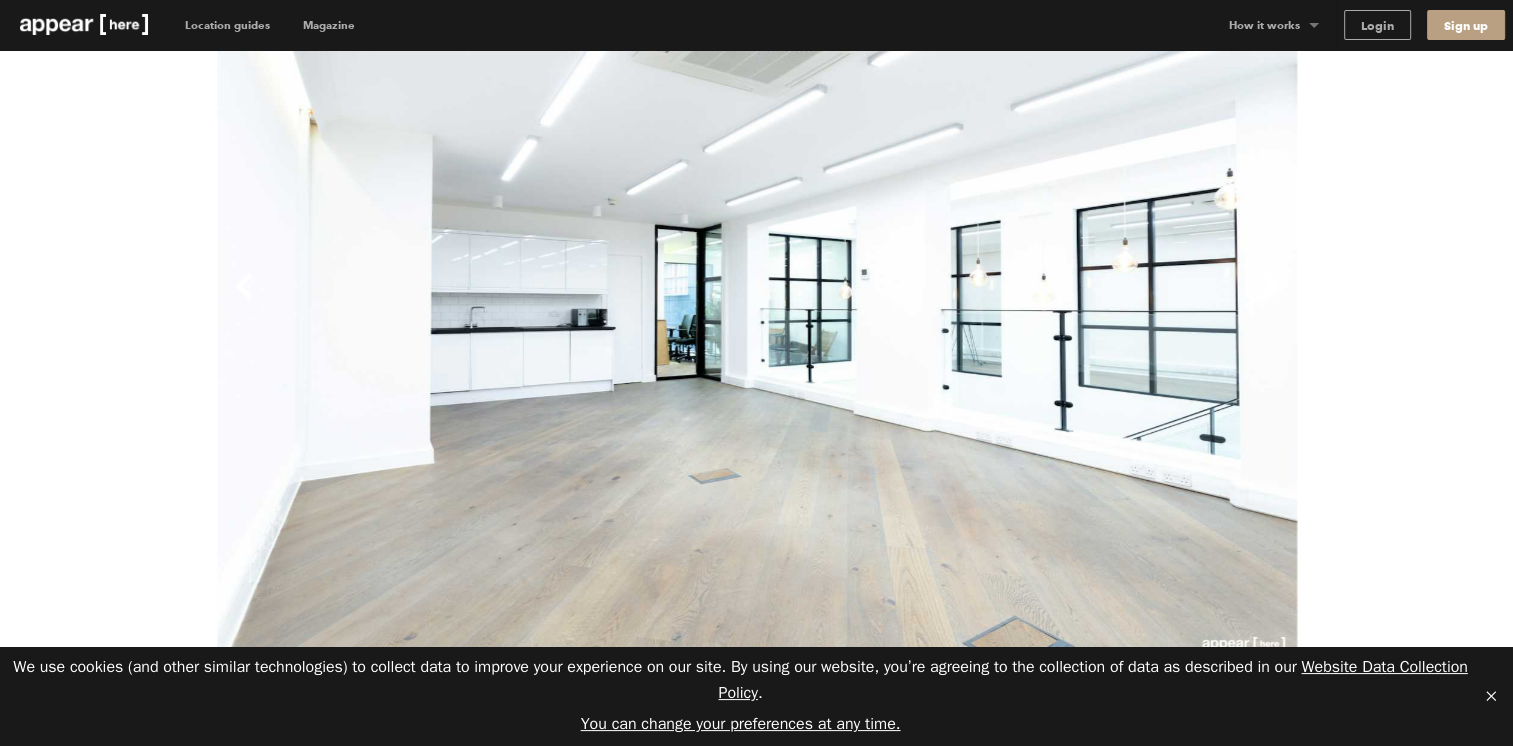 click on "Next" at bounding box center (1027, 302) 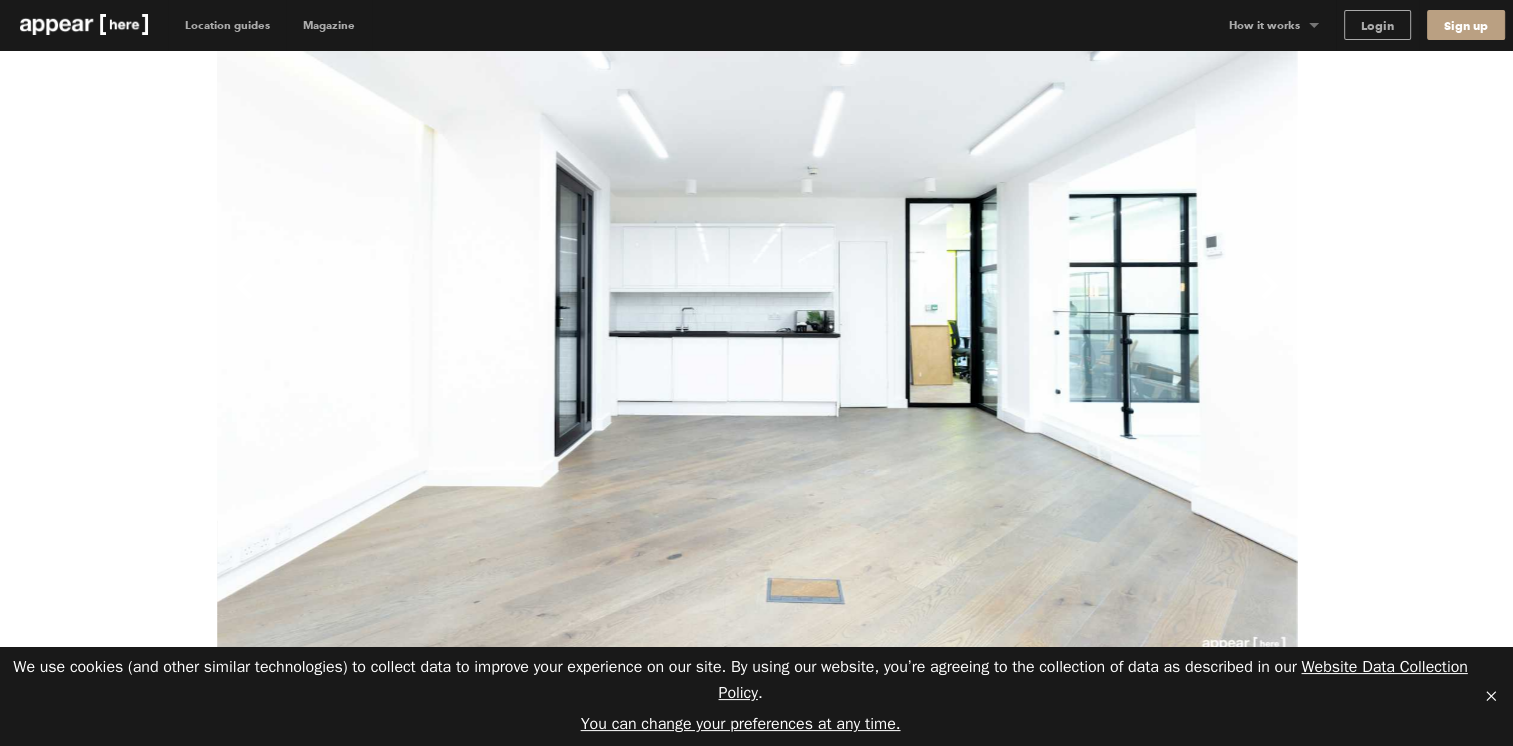 click on "Next" at bounding box center (1027, 302) 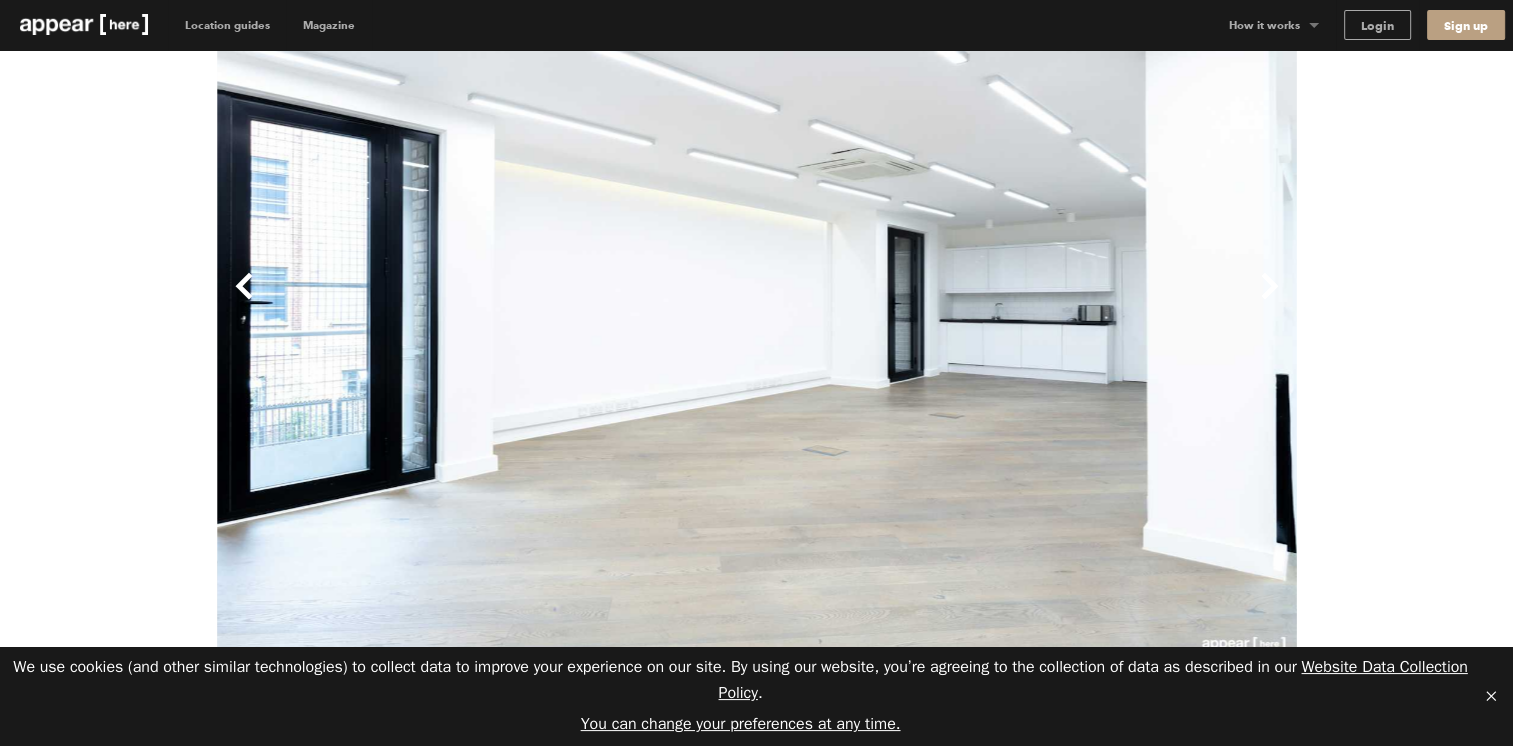 click on "Previous" at bounding box center [487, 302] 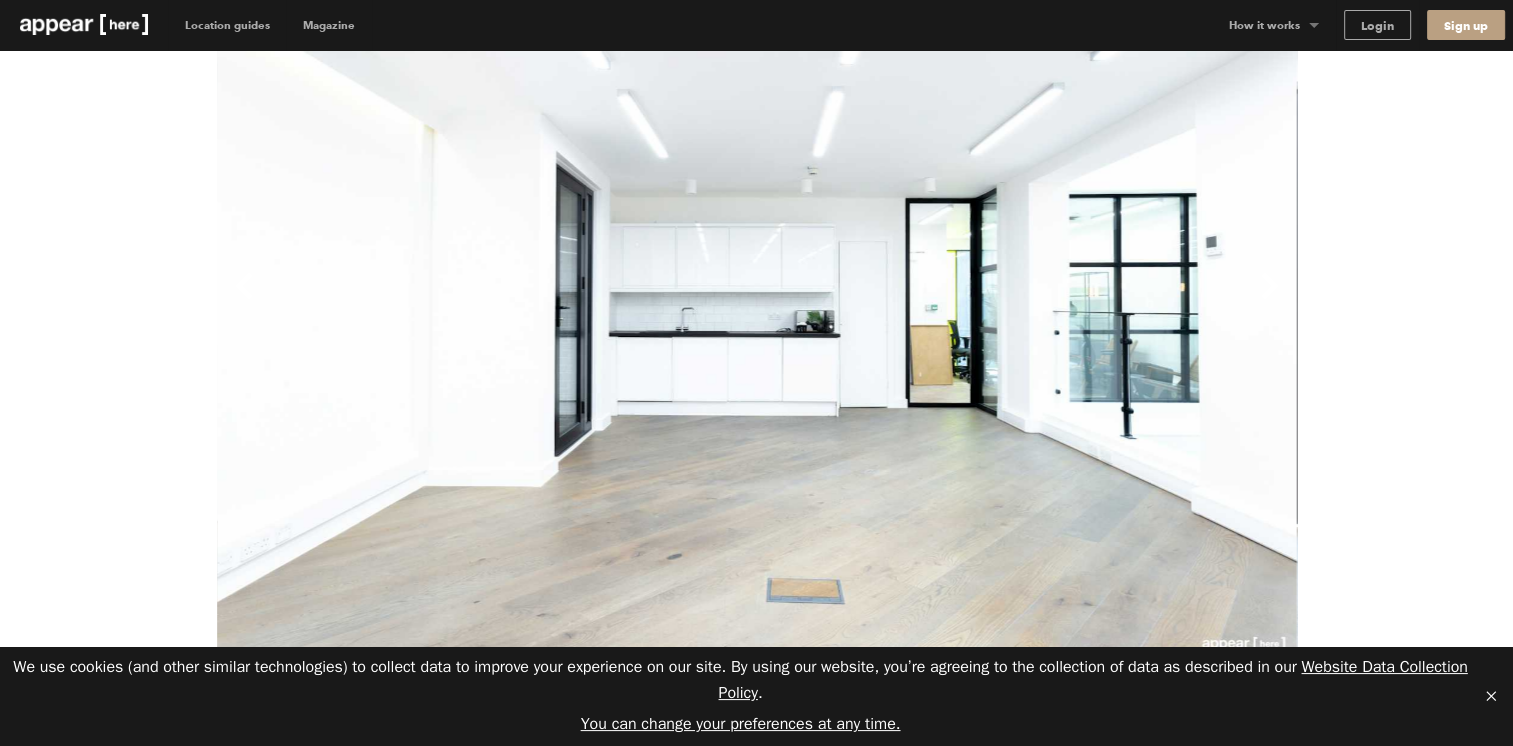 click on "Previous   Next Rivington Street - The Modern Showroom London Shoreditch Rivington Street - The Modern Showroom
Location
Floorplan
3D tour 2814   sqft Retail Bar & Restaurant Event Shop Share Unique A little about this space This prominent two-floor retail space is perfectly situated on Rivington Street, in the heart of Shoreditch. Floor-to-ceiling front windows and a highly visible location offer the perfect blank canvas for brands to make their mark. With freshly painted white walls forming a modern backdrop, the space effortlessly lends itself to brands wanting to create a fully branded, immersive experience tailored to their aesthetic.
Show more Chevron-up 5 days minimum booking Amenities (8 available) Lighting Wheelchair accessible Wifi Kitchen extraction Heating Toilets Show more Chevron-up The local area Home truths The space is fully private and lockable. Opening hours Monday to Friday:   9:00 am  -  9:00 pm Weekend:   9:00 am  -  9:00 pm Space rules No loud music £250" at bounding box center [756, 1479] 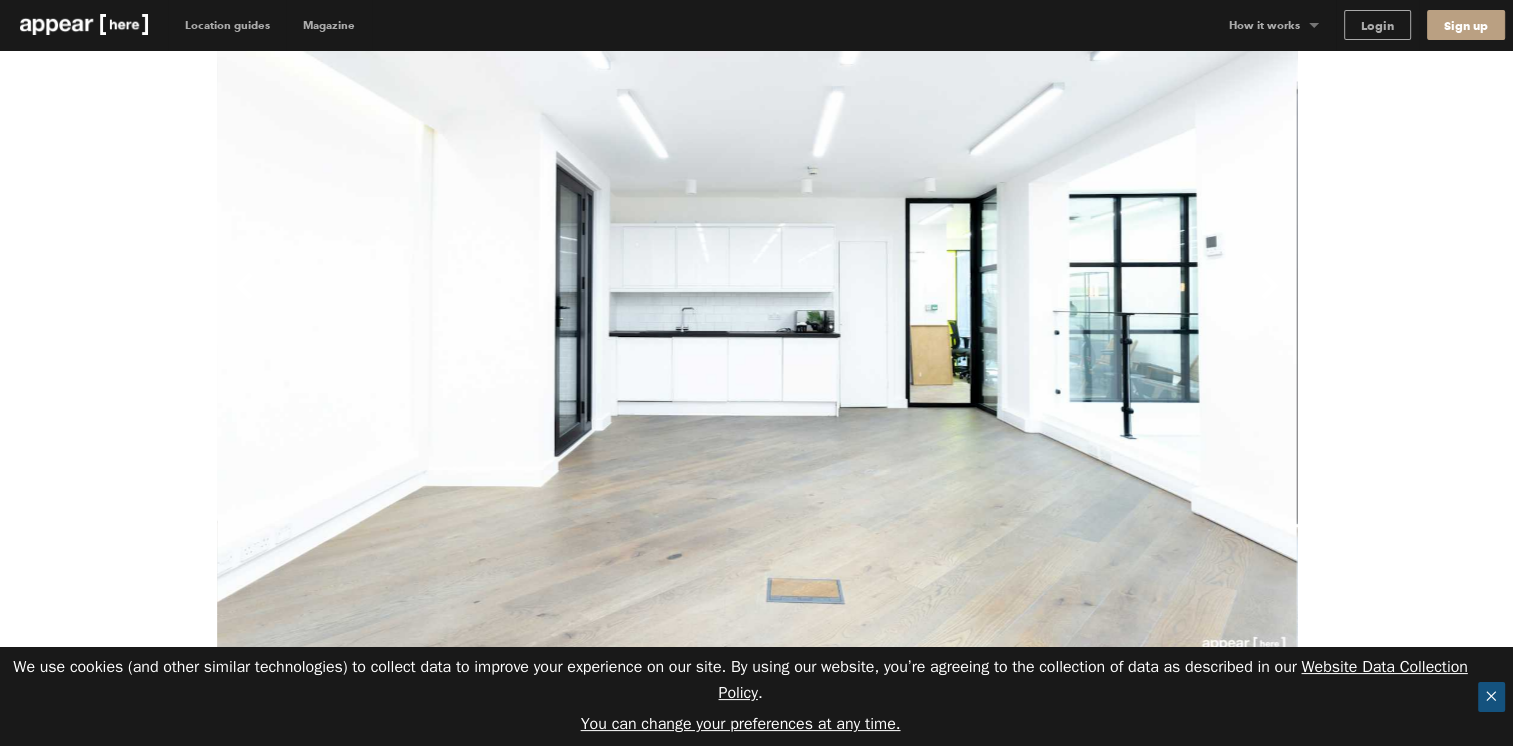 click on "✕" at bounding box center (1491, 697) 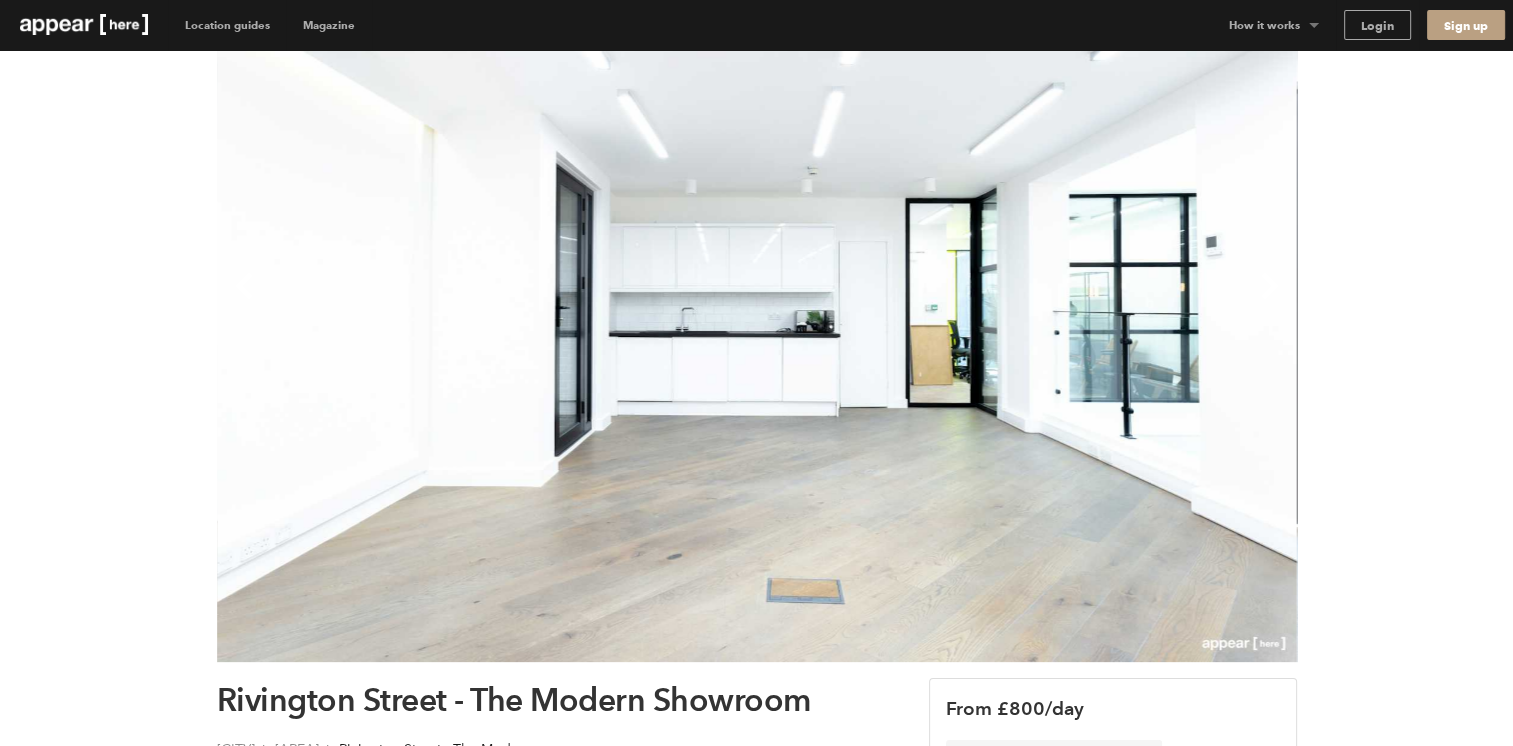 click on "Previous   Next Rivington Street - The Modern Showroom London Shoreditch Rivington Street - The Modern Showroom
Location
Floorplan
3D tour 2814   sqft Retail Bar & Restaurant Event Shop Share Unique A little about this space This prominent two-floor retail space is perfectly situated on Rivington Street, in the heart of Shoreditch. Floor-to-ceiling front windows and a highly visible location offer the perfect blank canvas for brands to make their mark. With freshly painted white walls forming a modern backdrop, the space effortlessly lends itself to brands wanting to create a fully branded, immersive experience tailored to their aesthetic.
Show more Chevron-up 5 days minimum booking Amenities (8 available) Lighting Wheelchair accessible Wifi Kitchen extraction Heating Toilets Show more Chevron-up The local area Home truths The space is fully private and lockable. Opening hours Monday to Friday:   9:00 am  -  9:00 pm Weekend:   9:00 am  -  9:00 pm Space rules No loud music £250" at bounding box center [756, 1479] 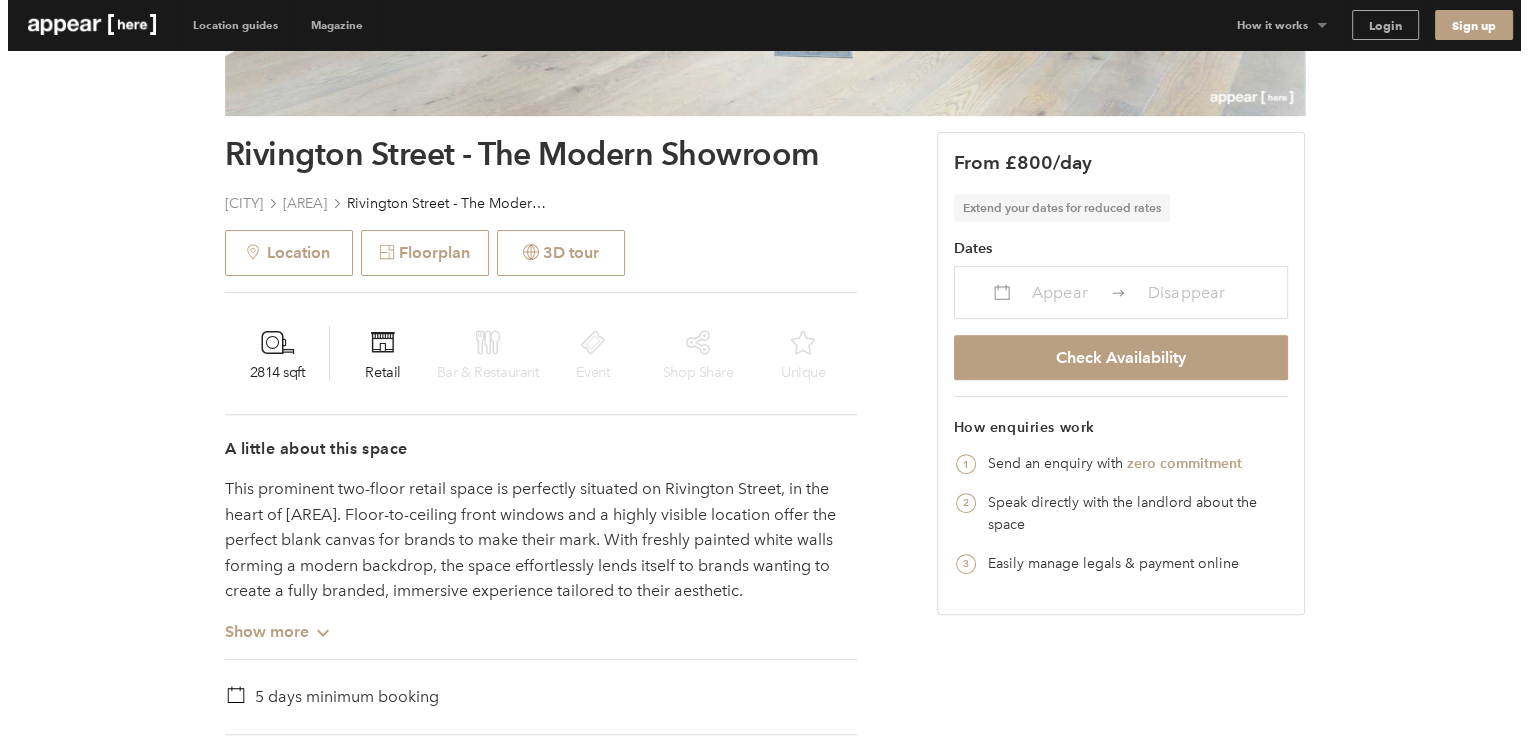 scroll, scrollTop: 631, scrollLeft: 0, axis: vertical 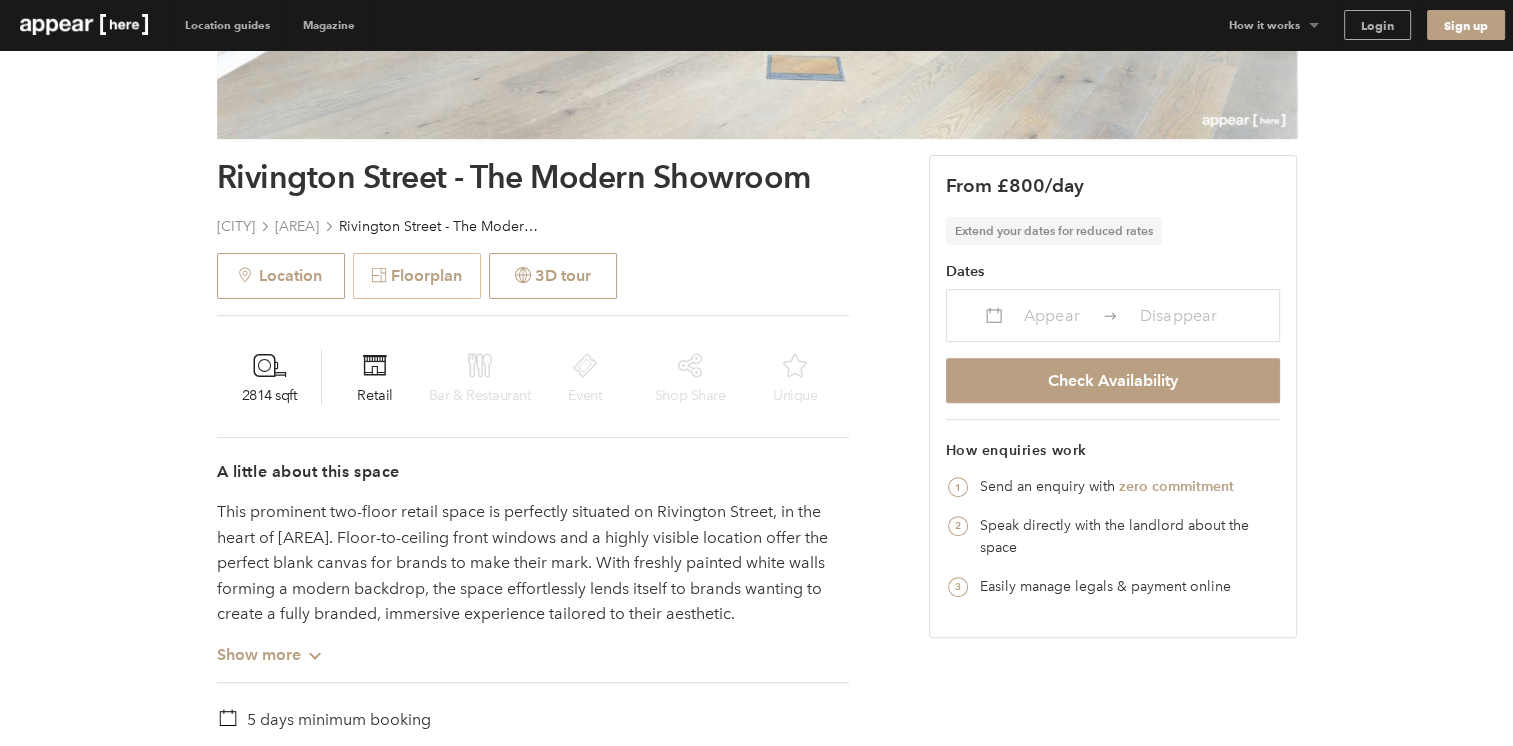 click on "Floorplan" at bounding box center [417, 276] 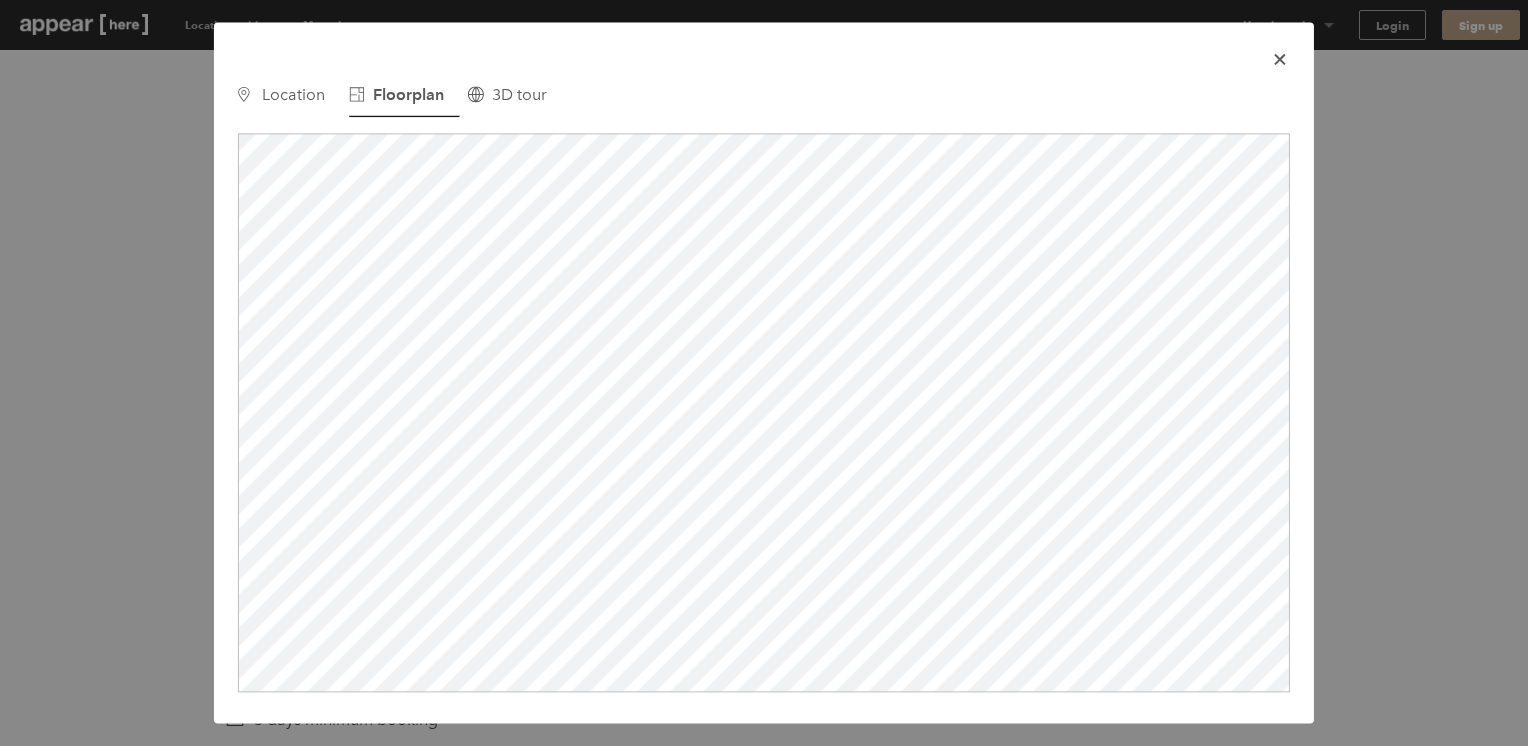 scroll, scrollTop: 0, scrollLeft: 0, axis: both 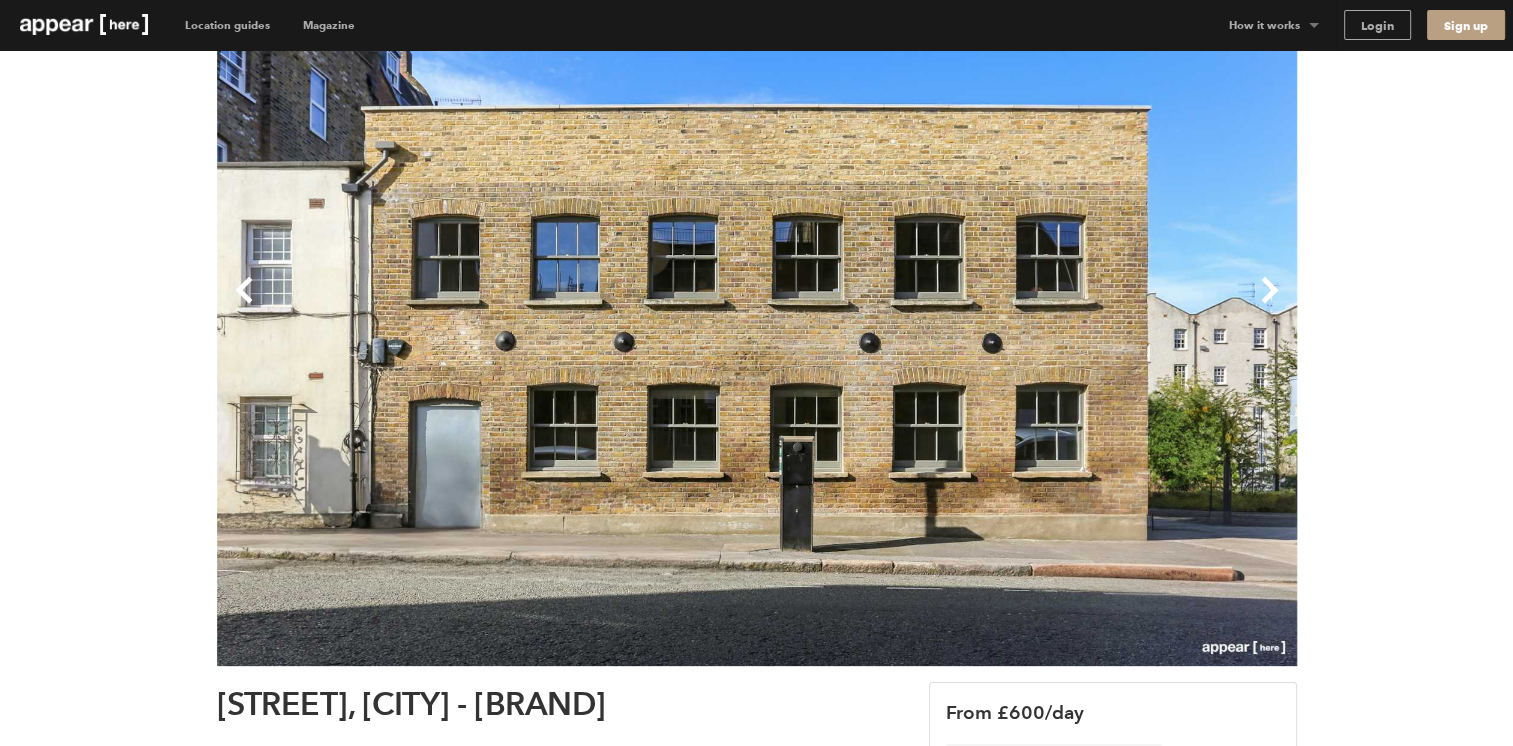 click on "Next" at bounding box center (1027, 306) 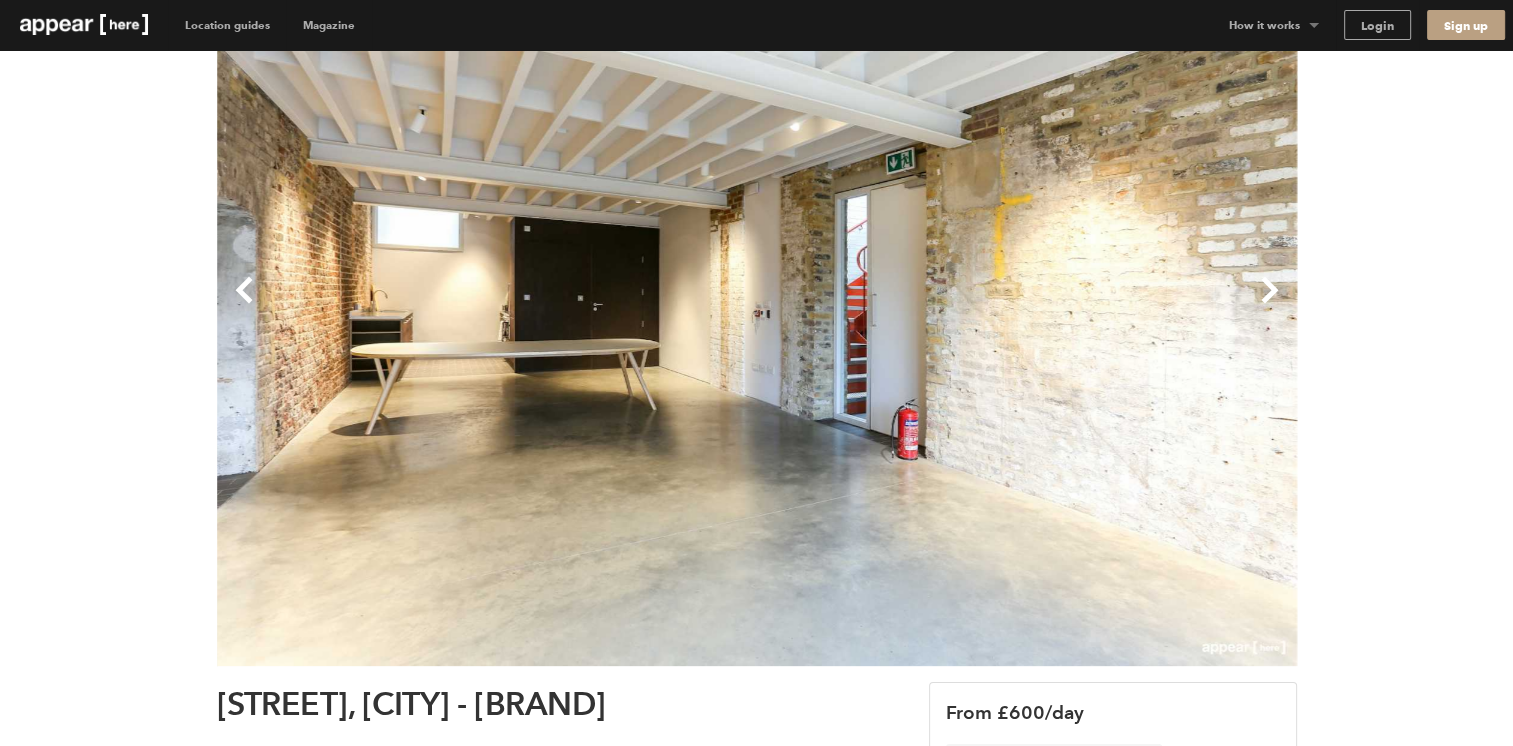 click on "Next" at bounding box center (1027, 306) 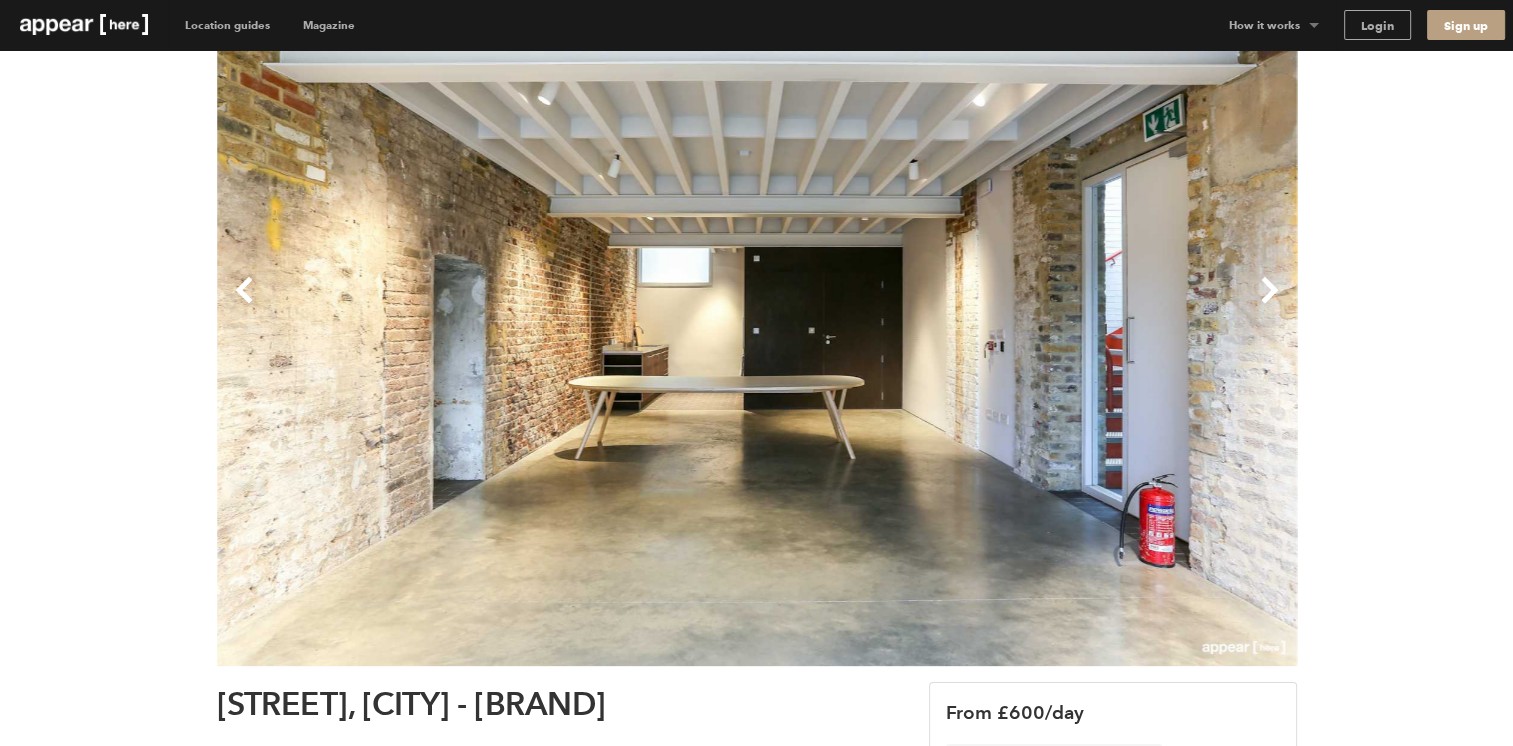click on "Next" at bounding box center [1027, 306] 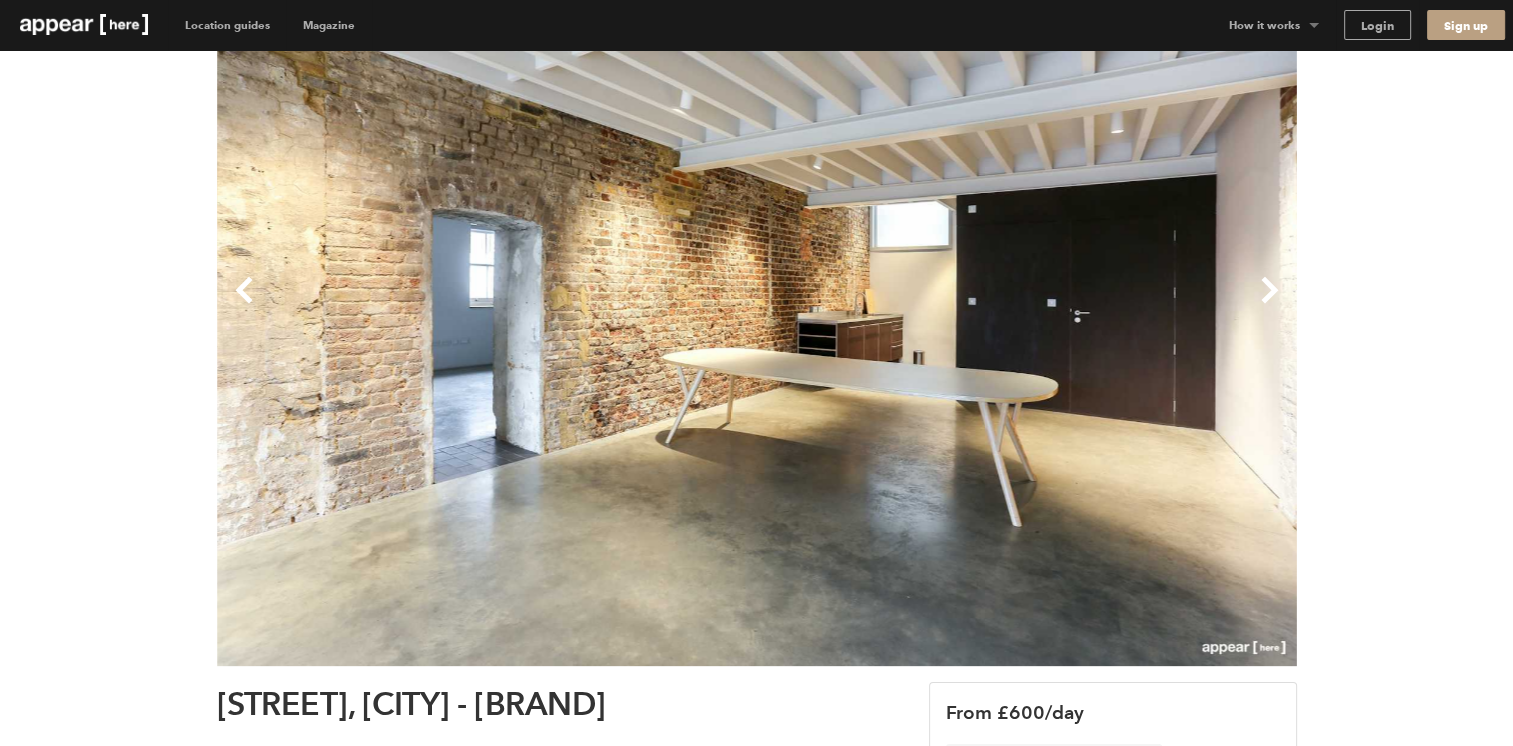 click on "Next" at bounding box center [1027, 306] 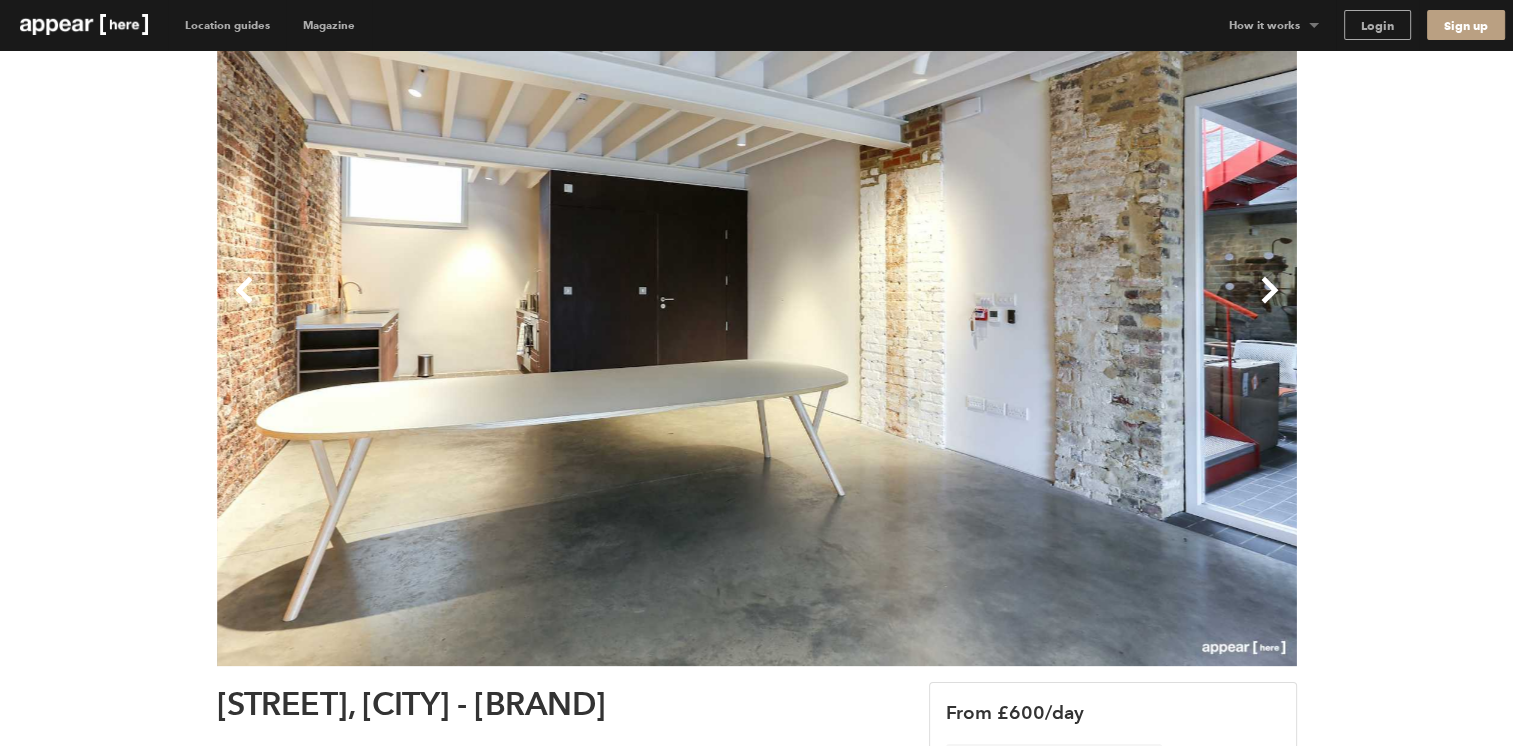 click on "Next" at bounding box center (1027, 306) 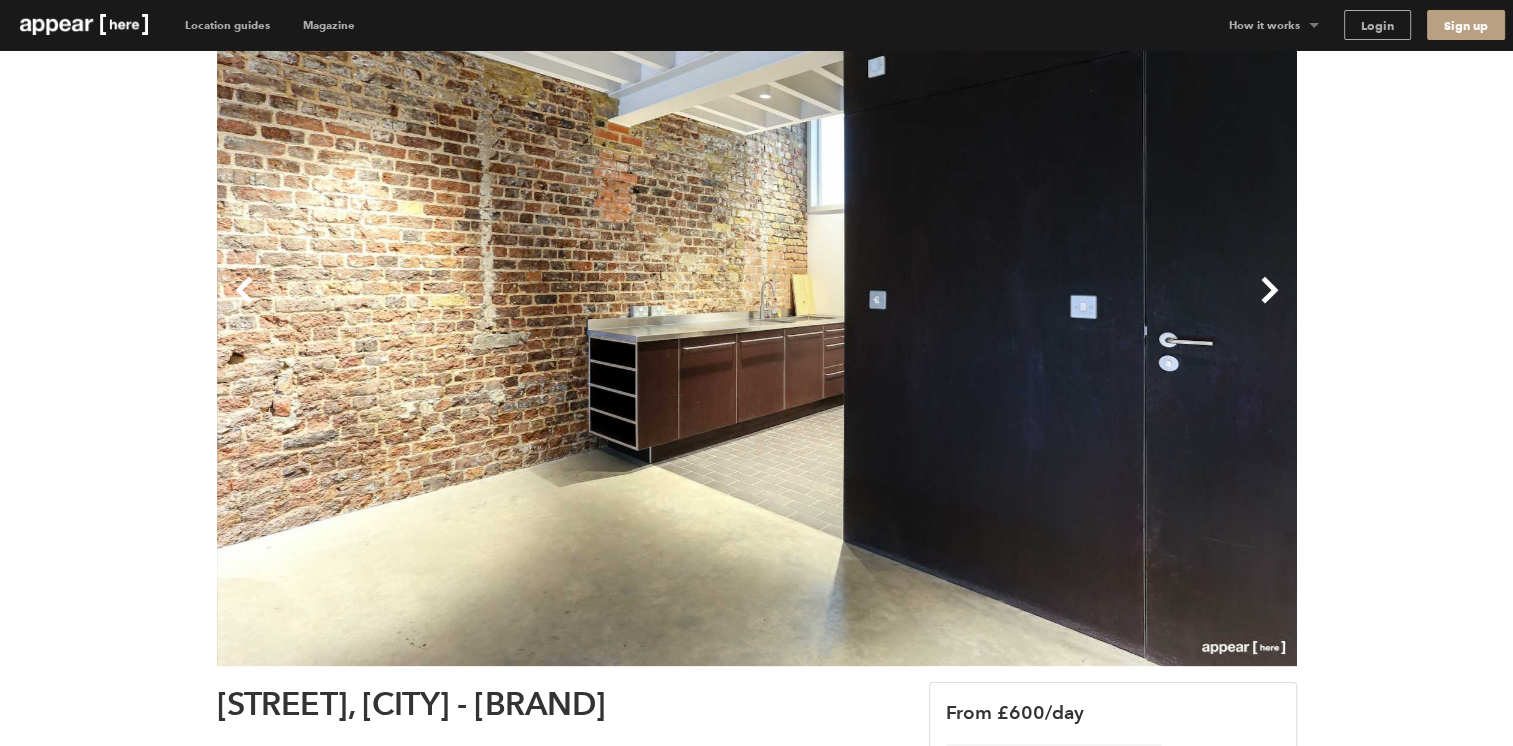 click on "Next" at bounding box center [1027, 306] 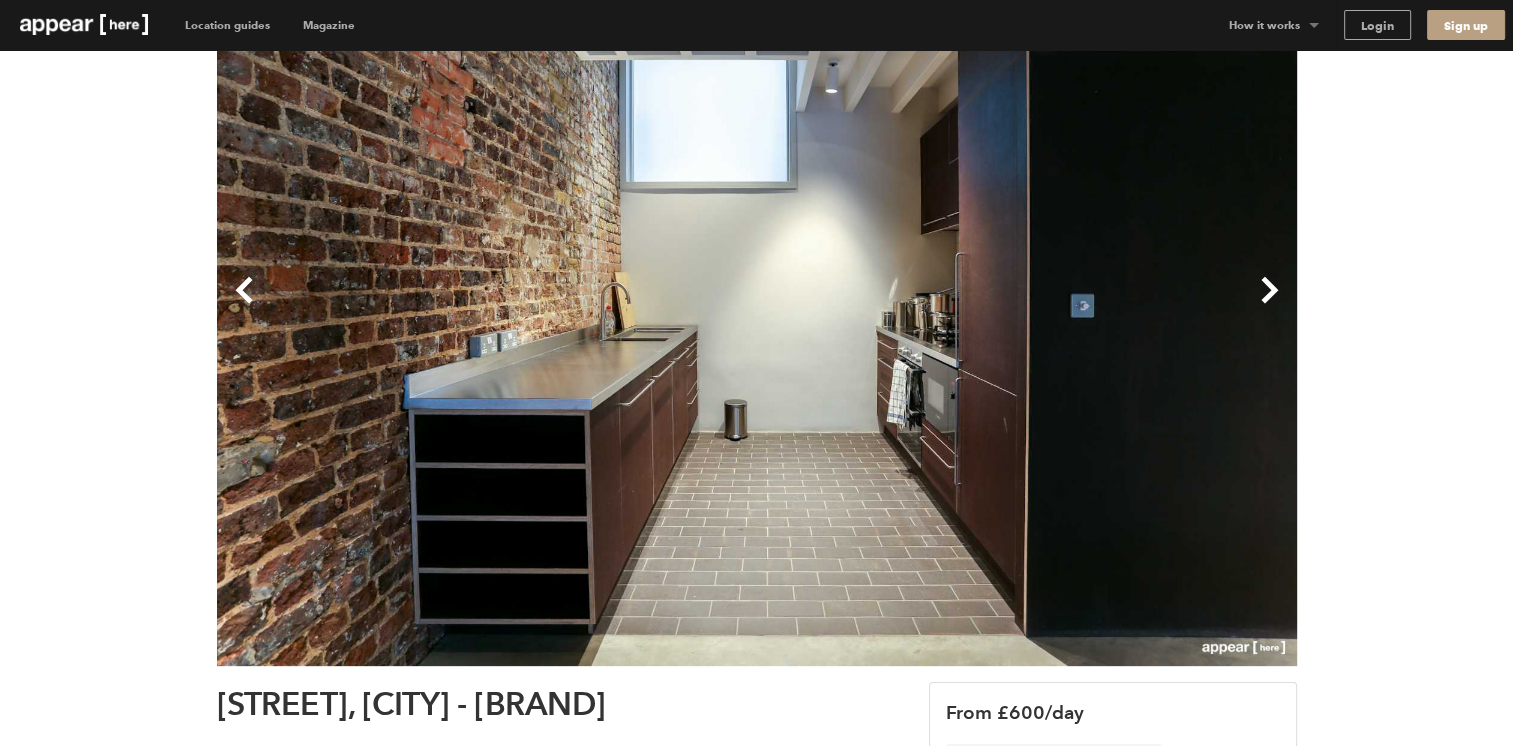 click on "Next" at bounding box center (1027, 306) 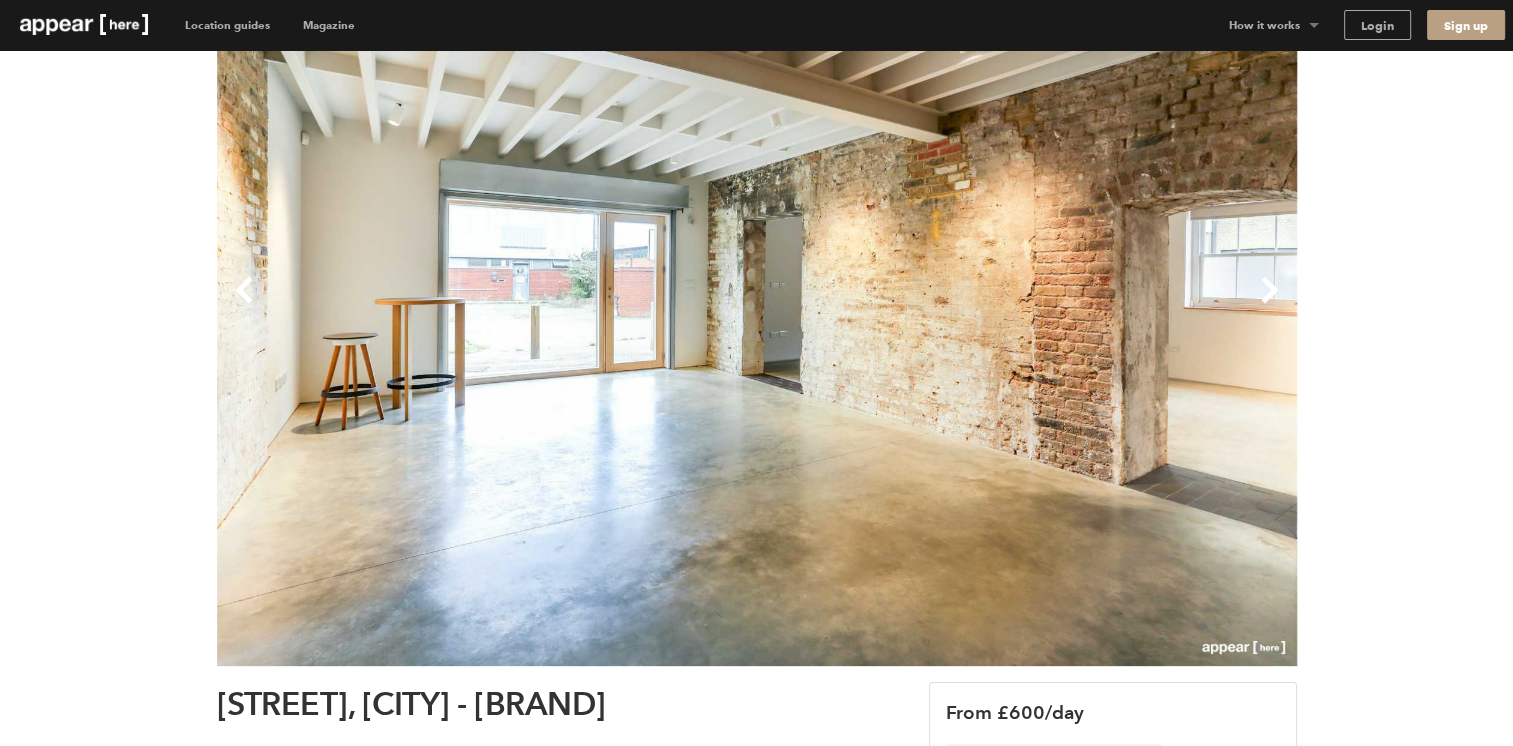 click on "Next" at bounding box center (1027, 306) 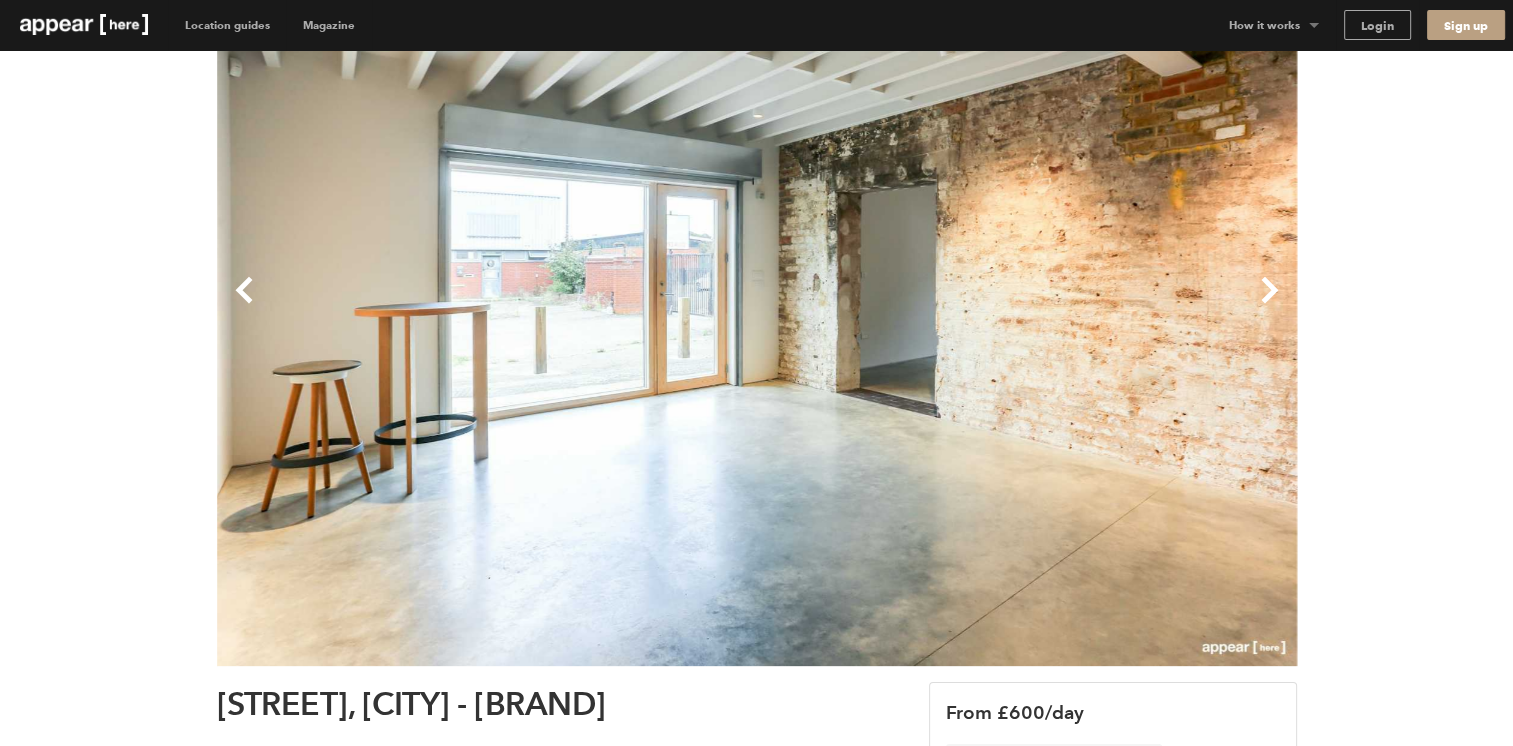 click on "Next" at bounding box center (1027, 306) 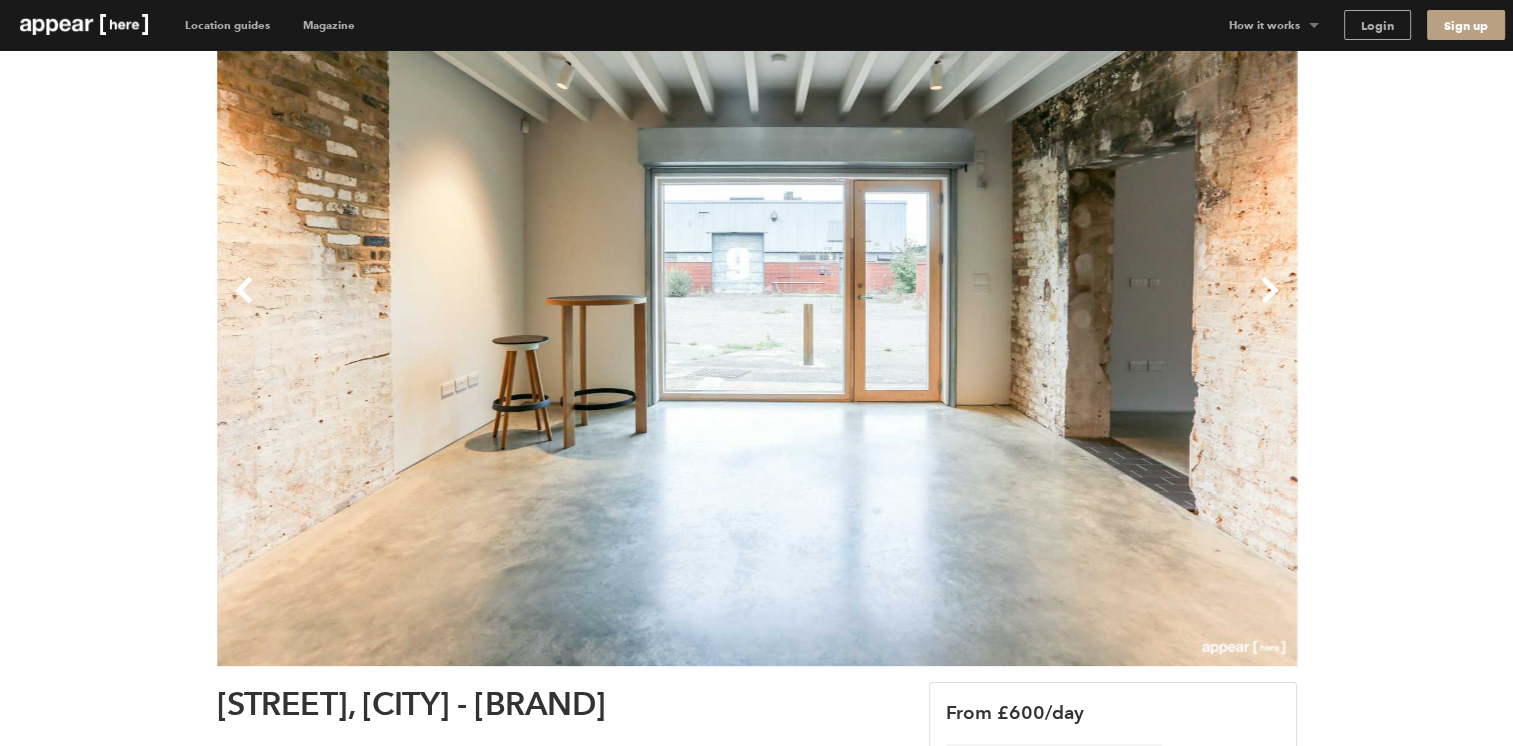click on "Next" at bounding box center [1027, 306] 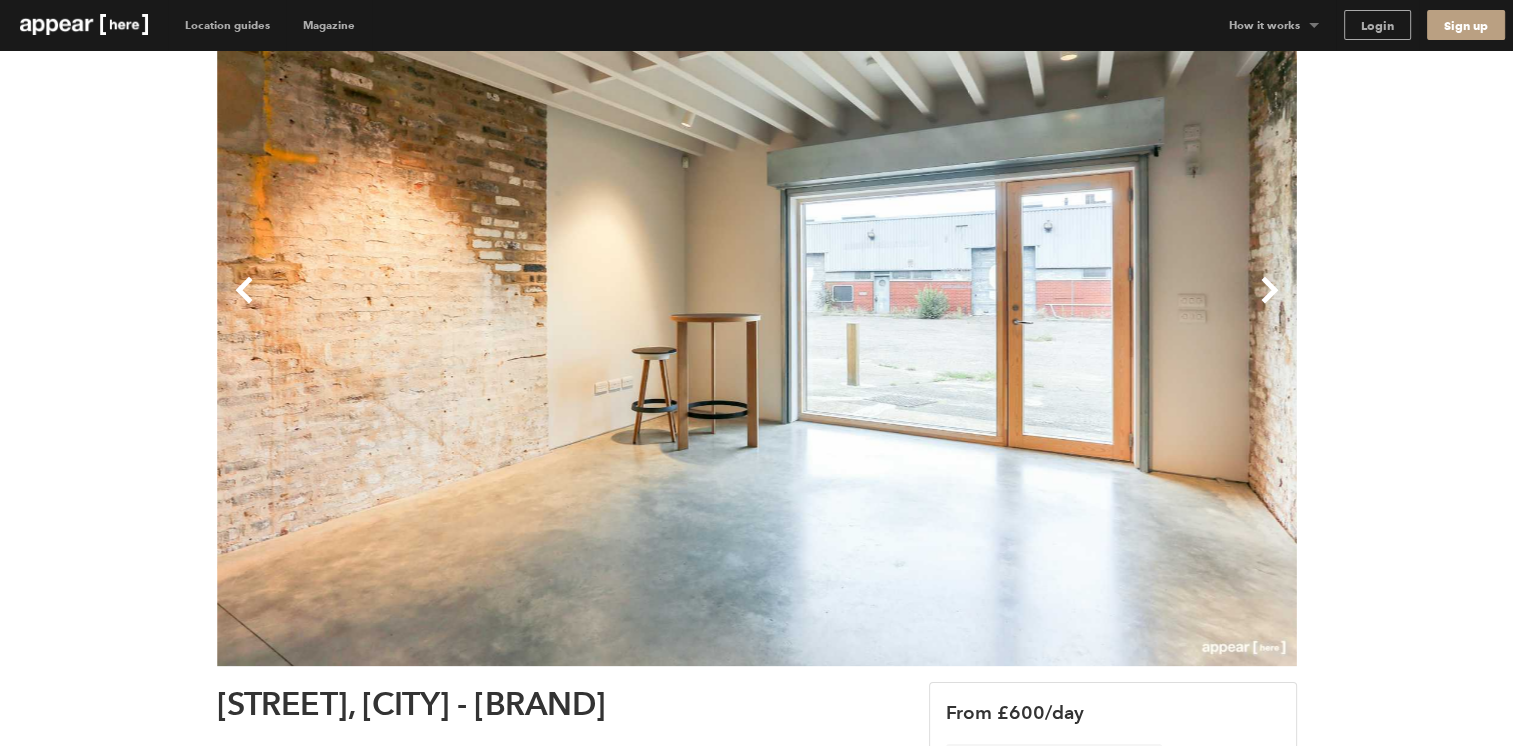 click on "Next" at bounding box center (1027, 306) 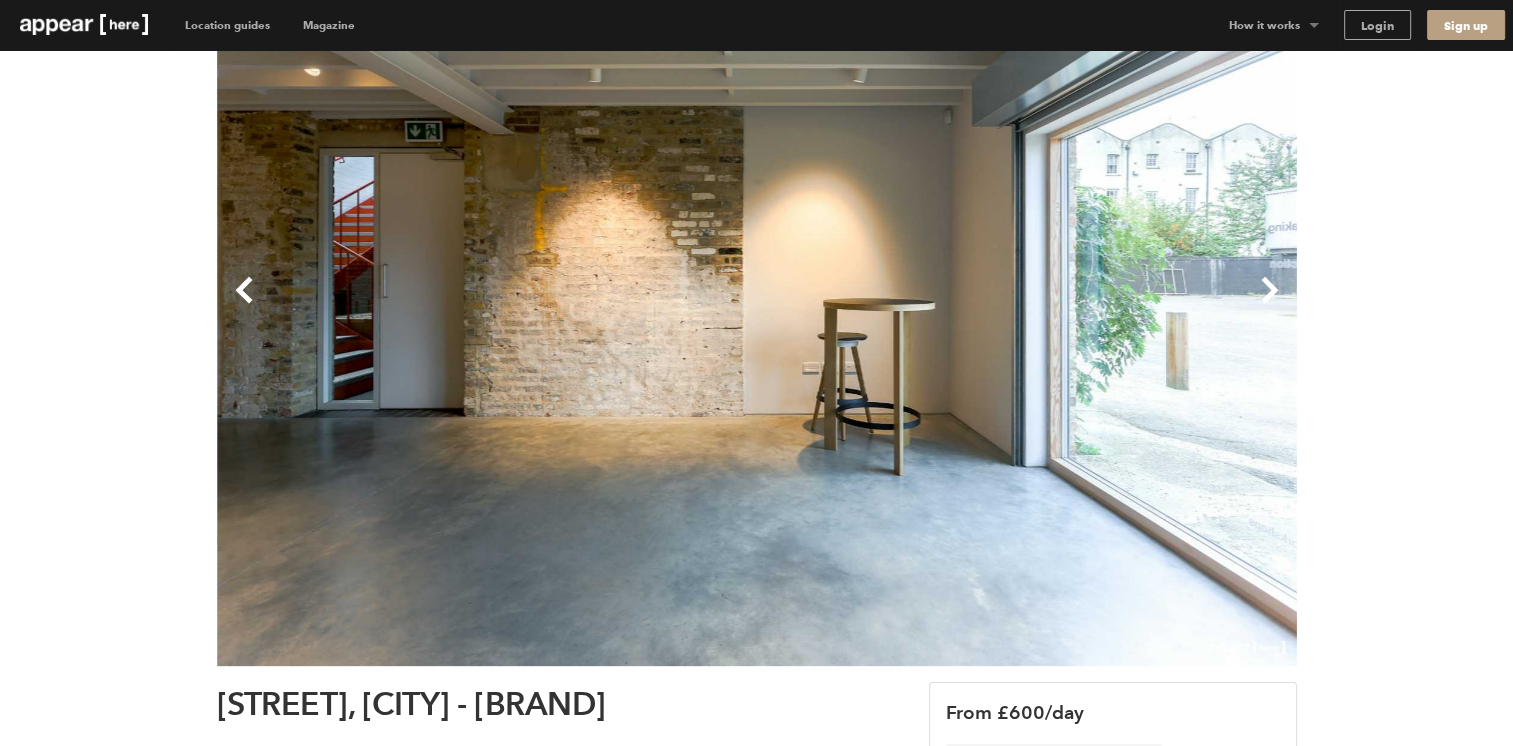click on "Next" at bounding box center [1027, 306] 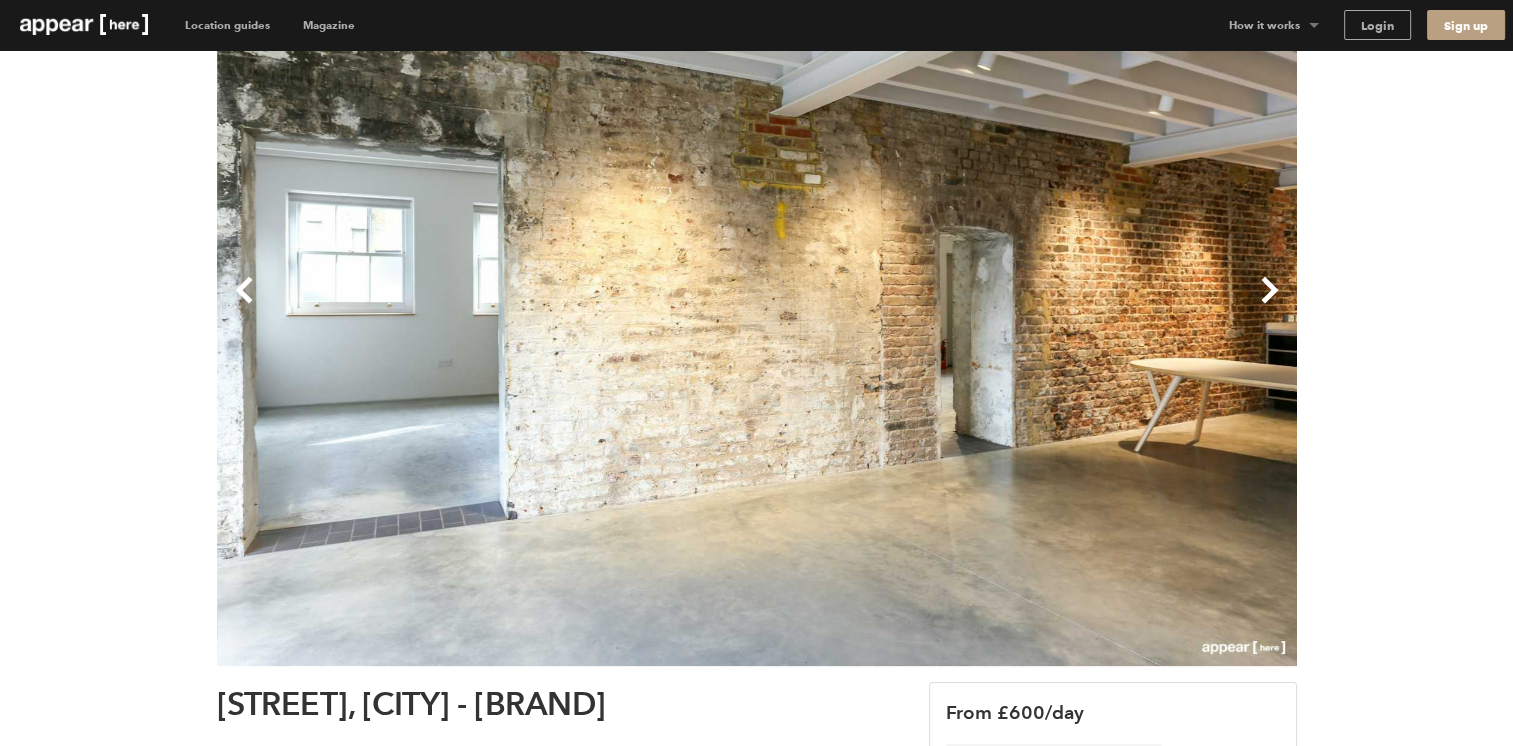 click on "Next" at bounding box center (1027, 306) 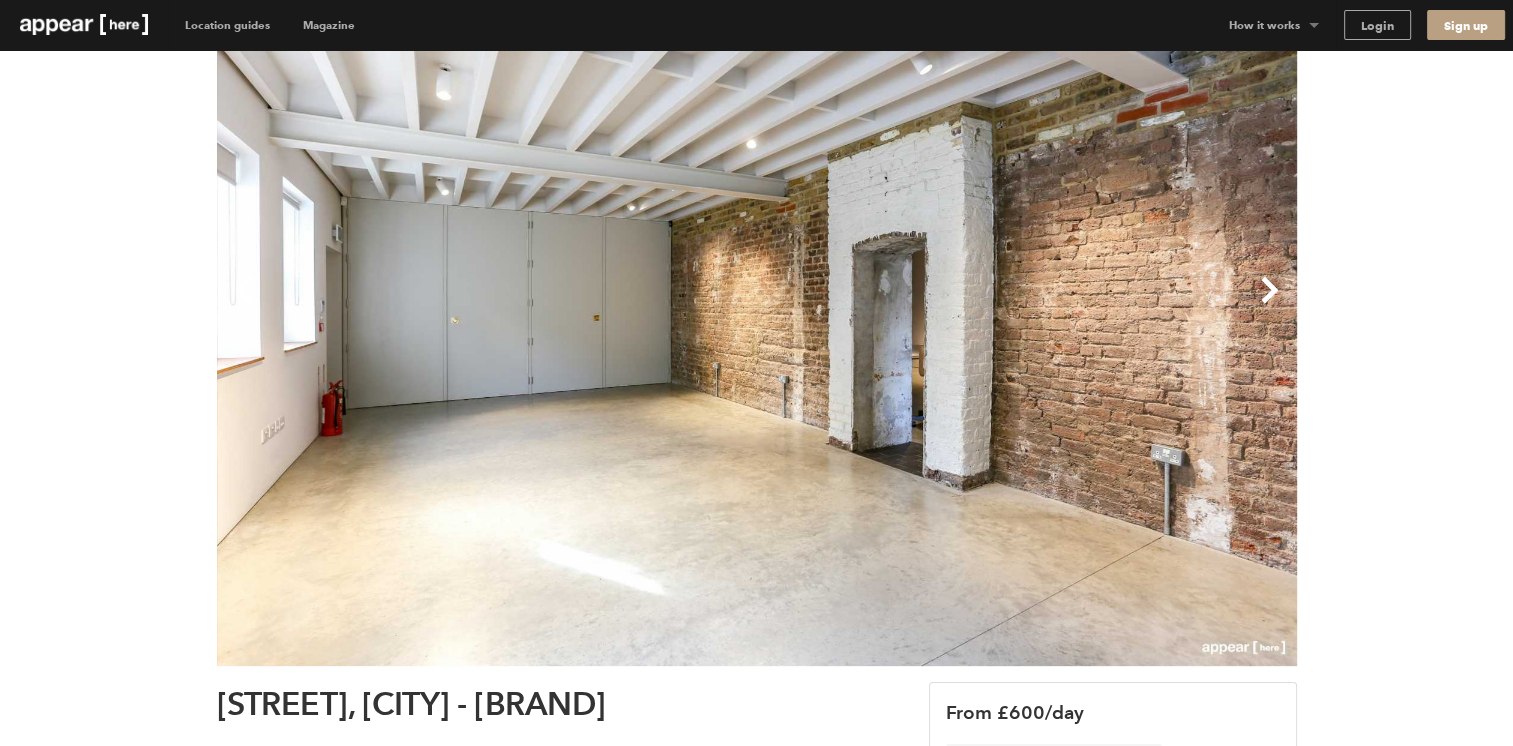 click on "Next" at bounding box center (1027, 306) 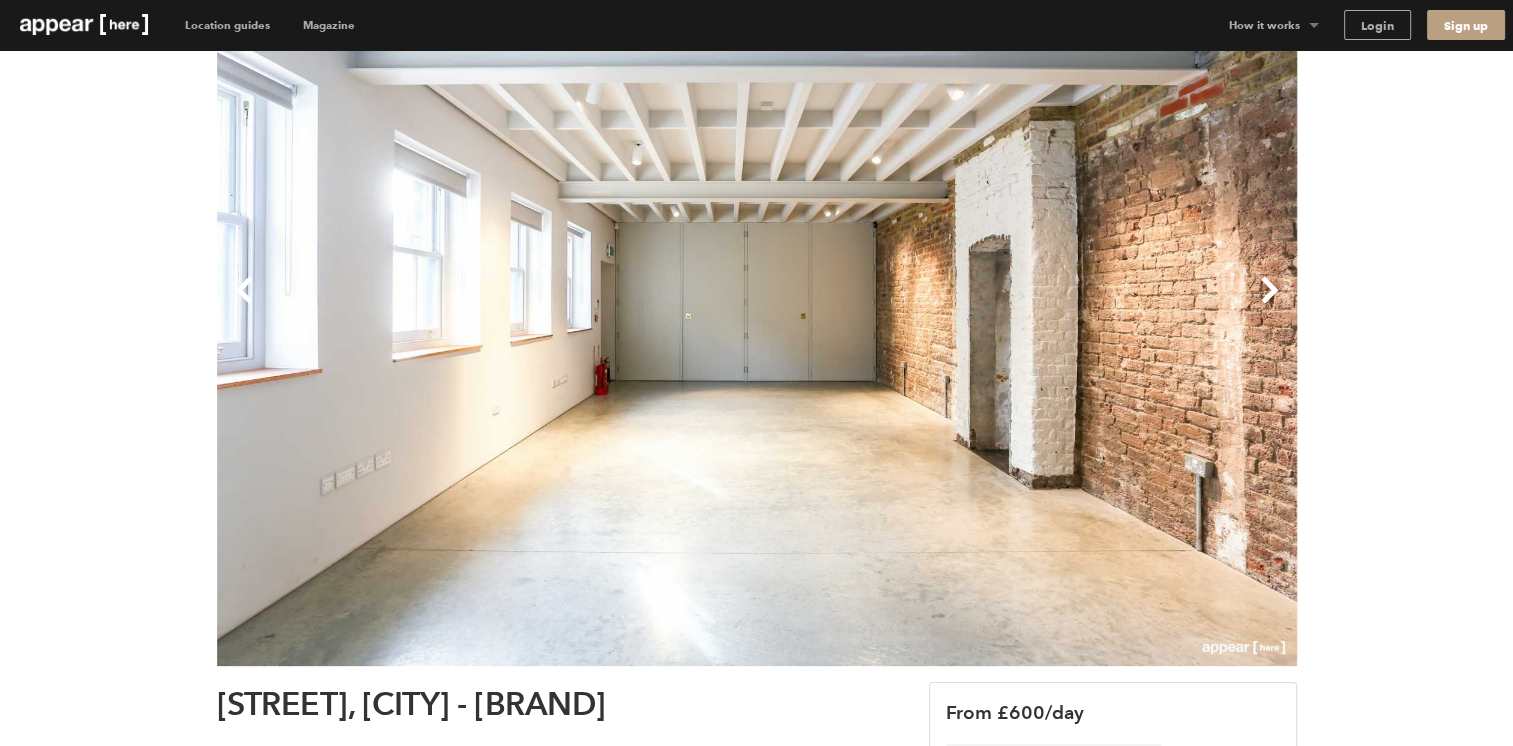 click on "Next" at bounding box center (1027, 306) 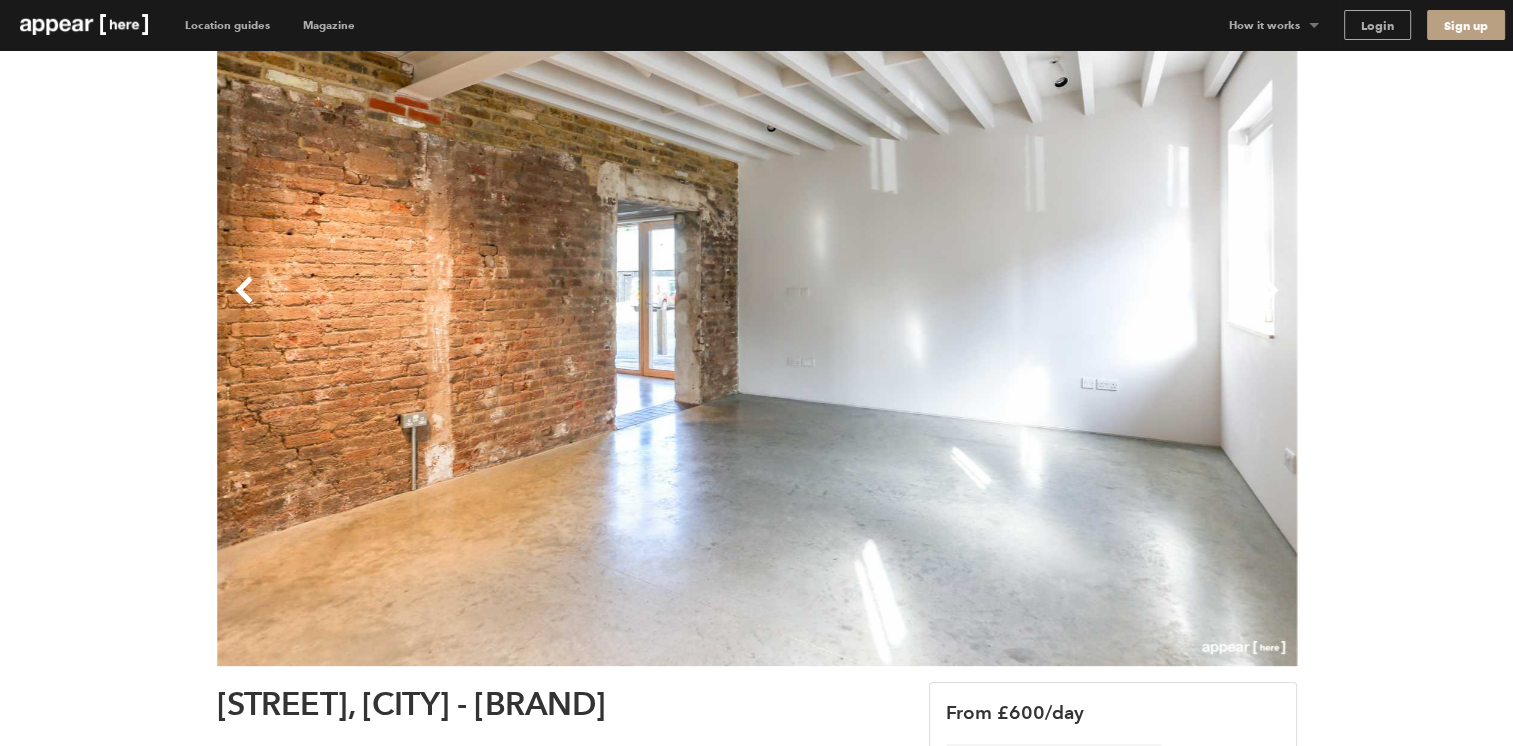 click on "Next" at bounding box center (1027, 306) 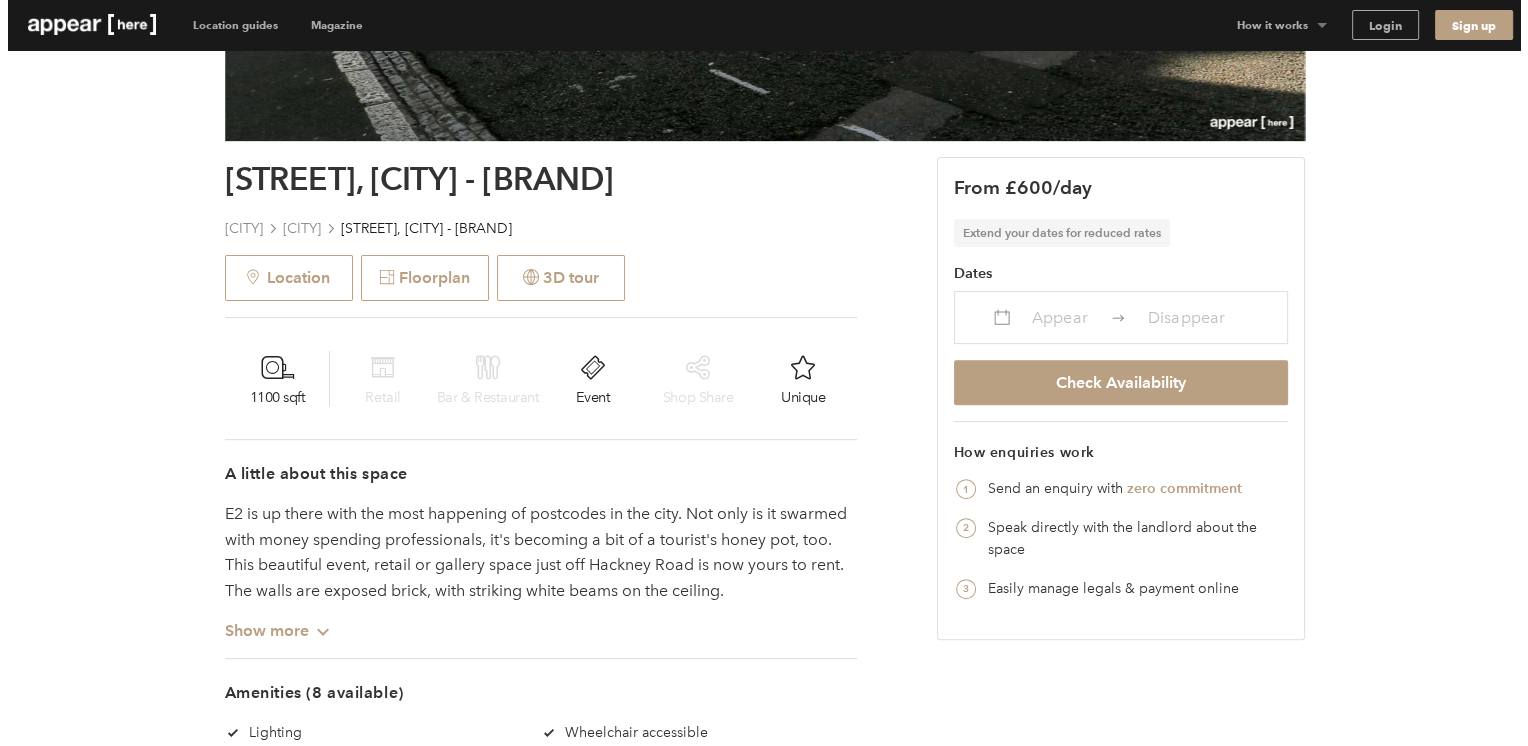 scroll, scrollTop: 635, scrollLeft: 0, axis: vertical 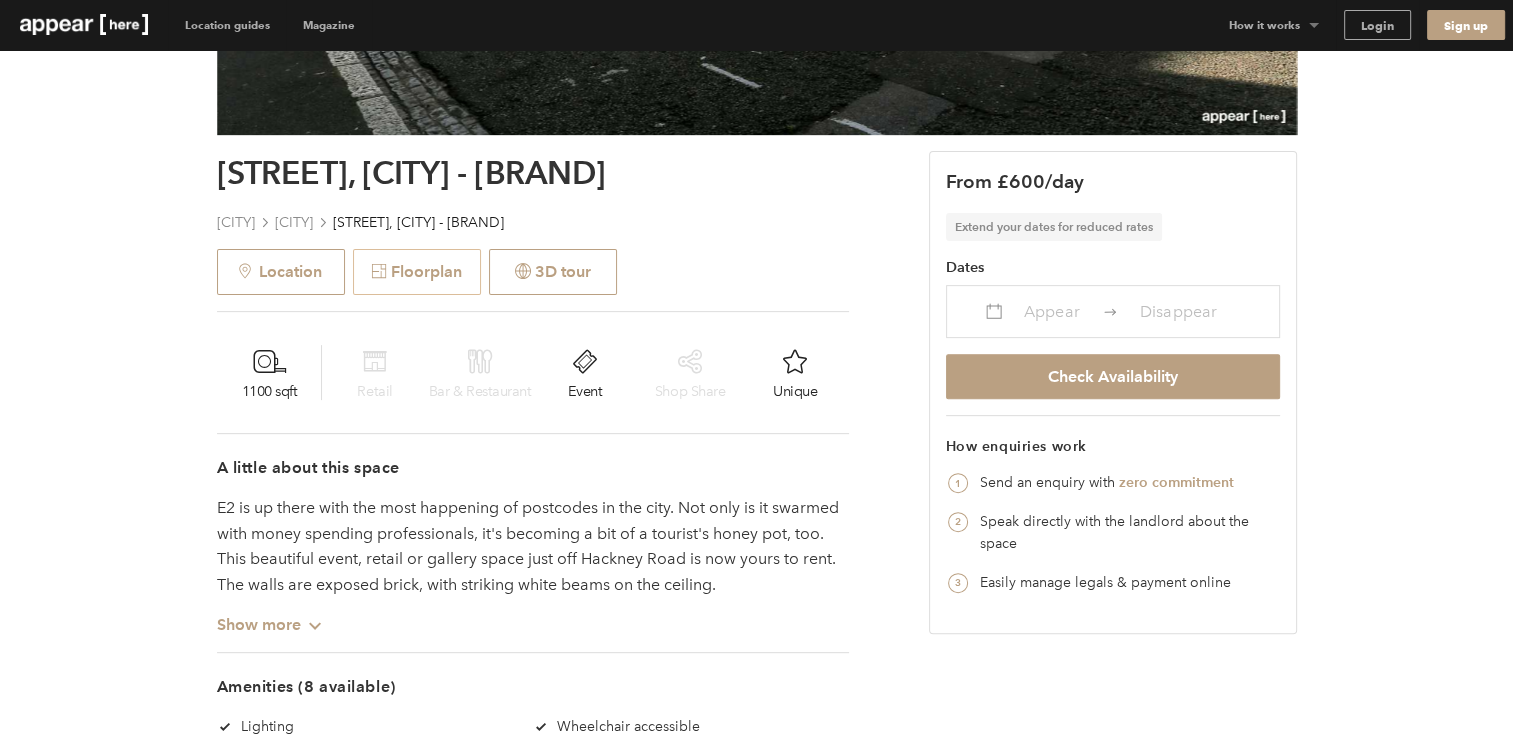 click on "Floorplan" at bounding box center (417, 272) 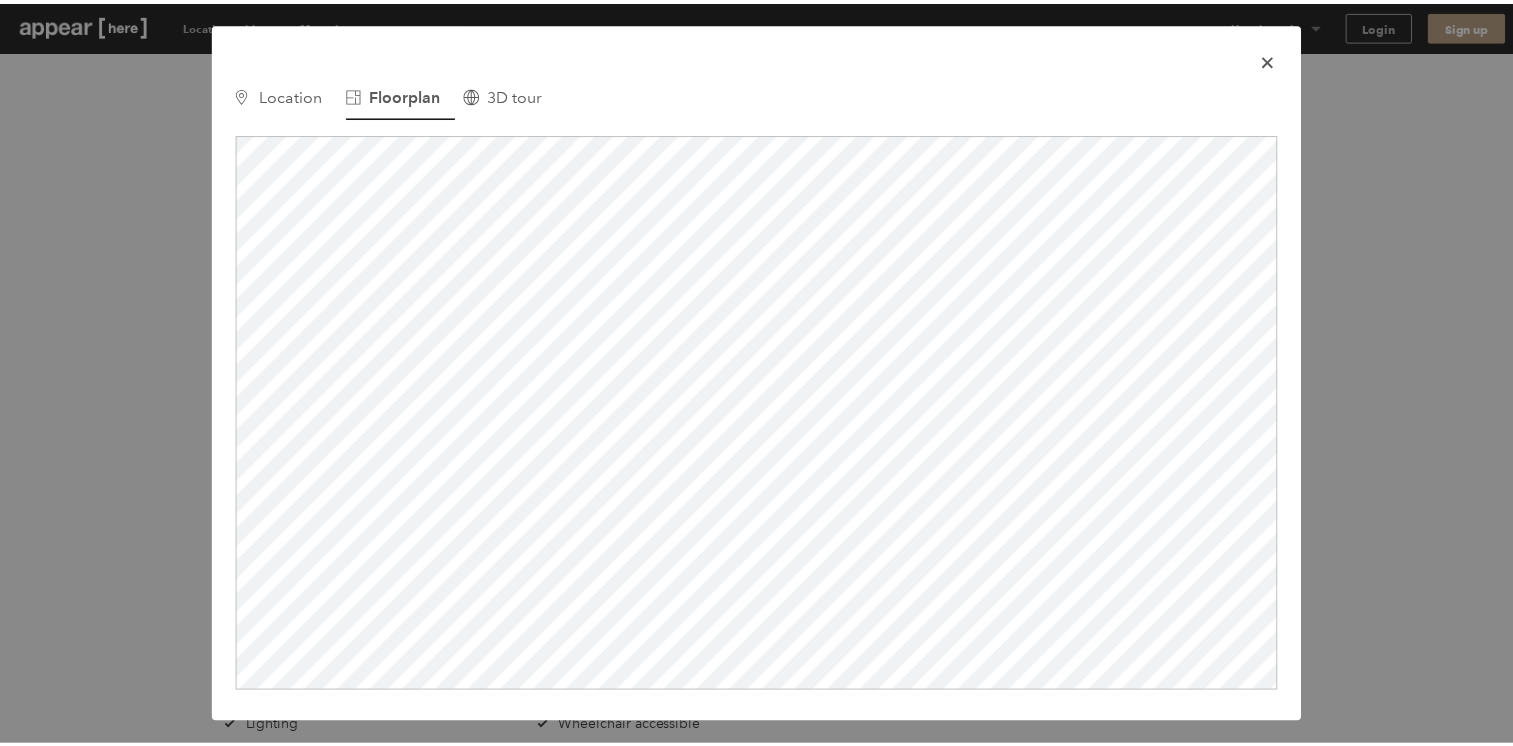 scroll, scrollTop: 0, scrollLeft: 0, axis: both 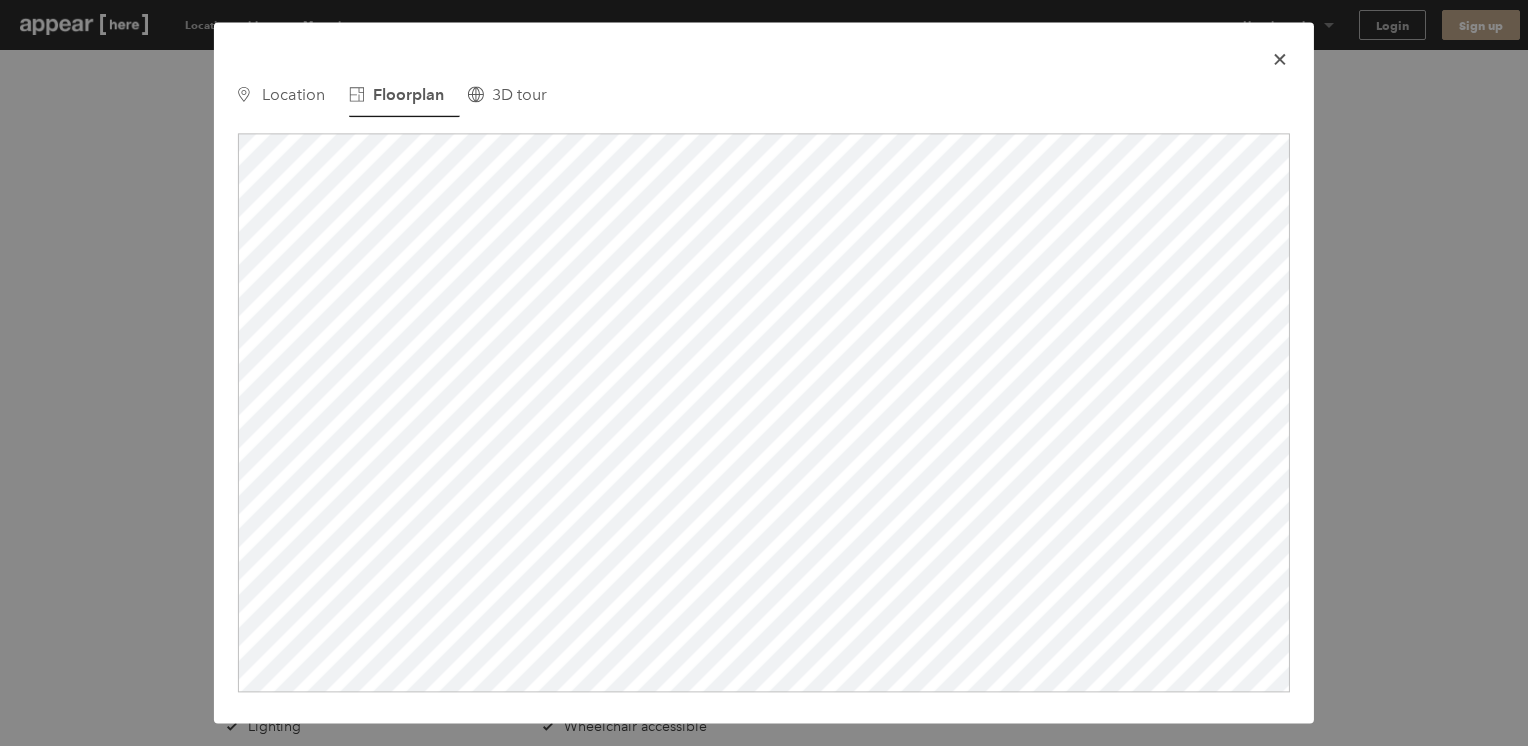 click at bounding box center (1279, 59) 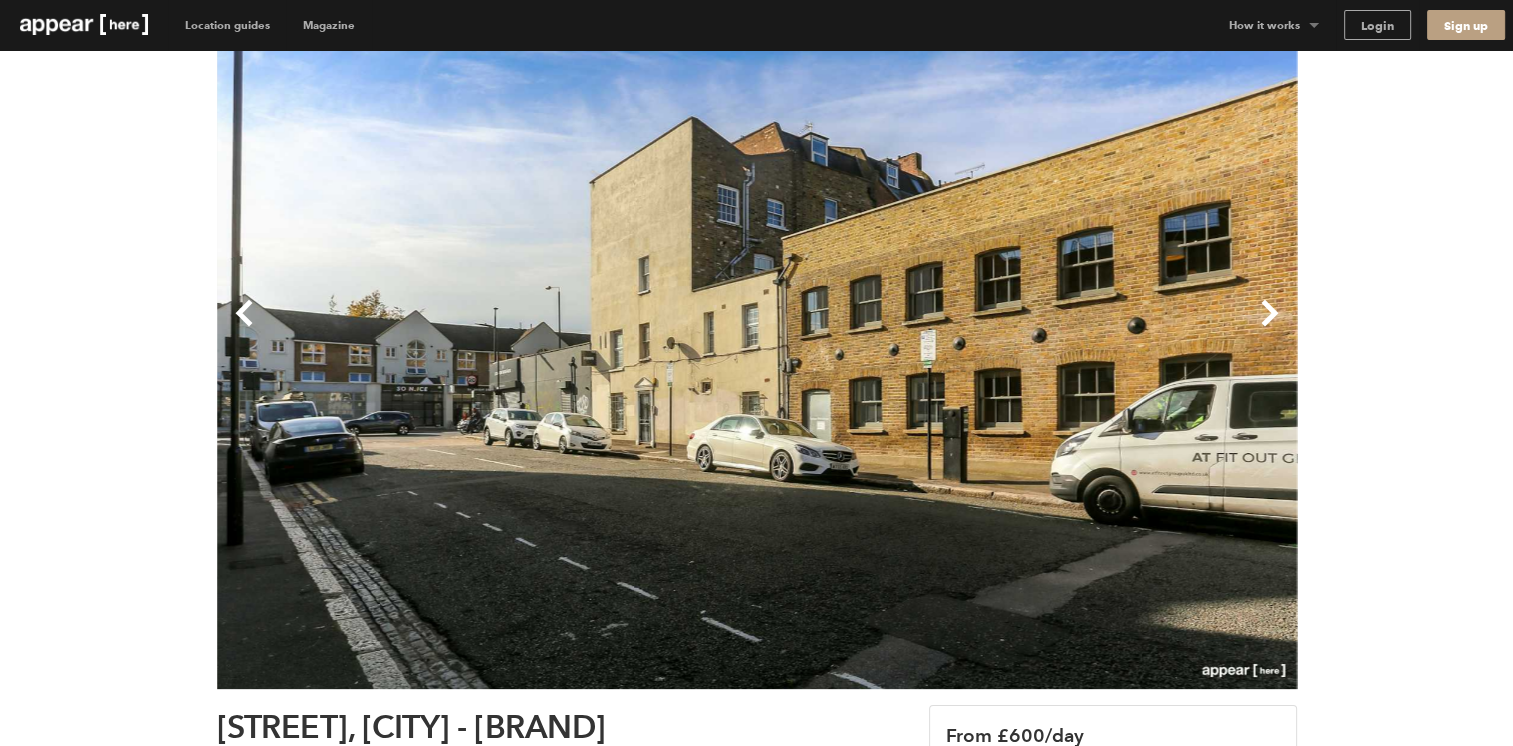 scroll, scrollTop: 56, scrollLeft: 0, axis: vertical 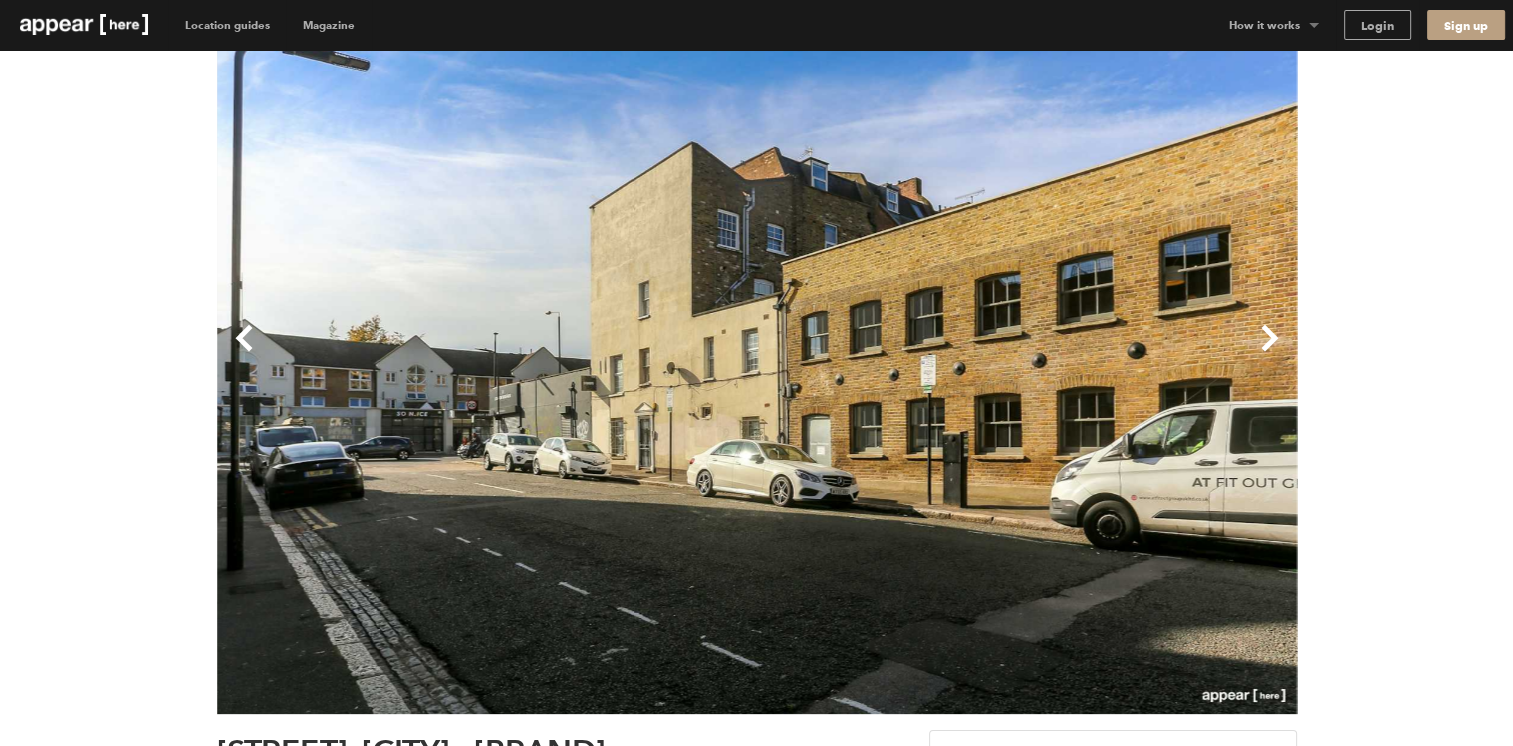 click on "Previous" at bounding box center (487, 354) 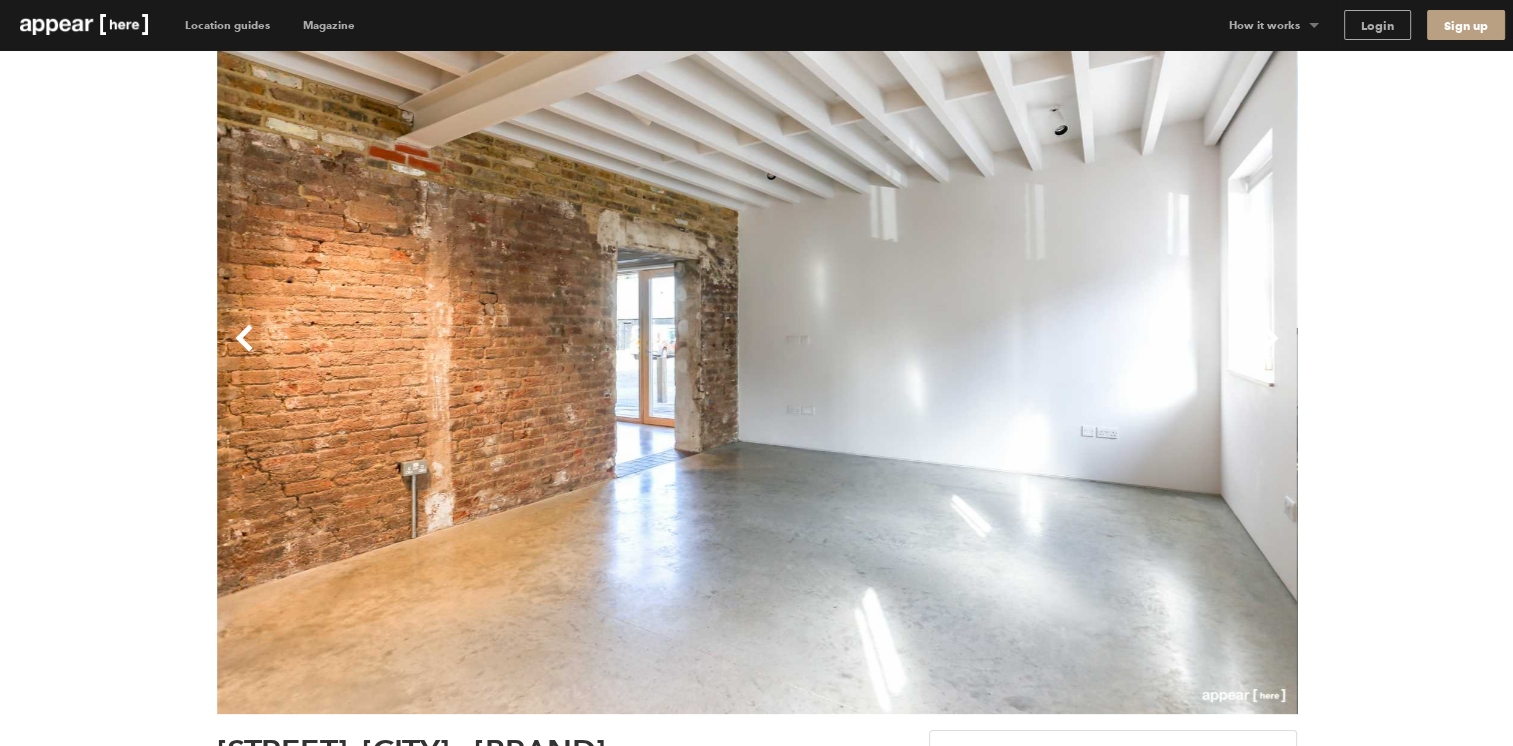 click on "Previous" at bounding box center (487, 354) 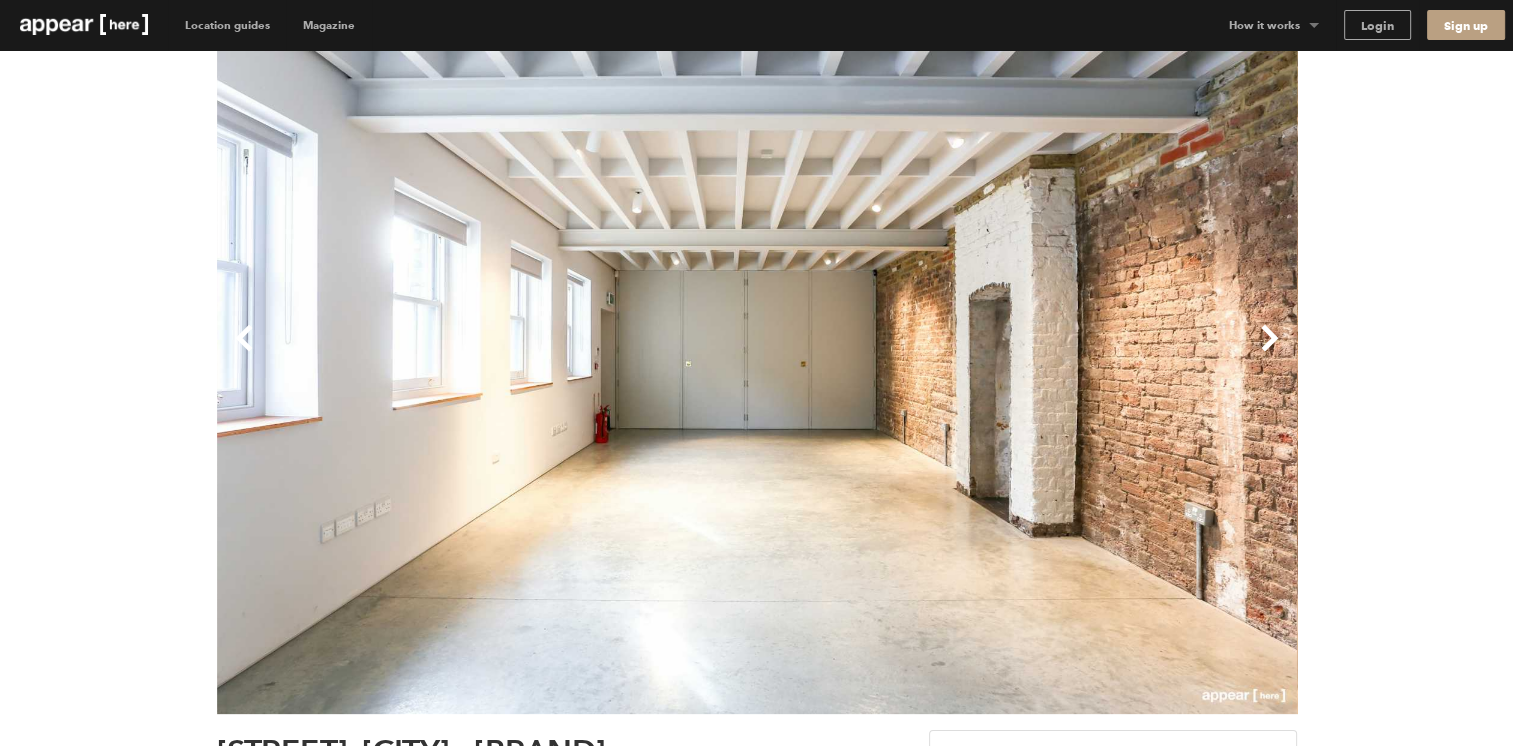click on "Previous" at bounding box center [487, 354] 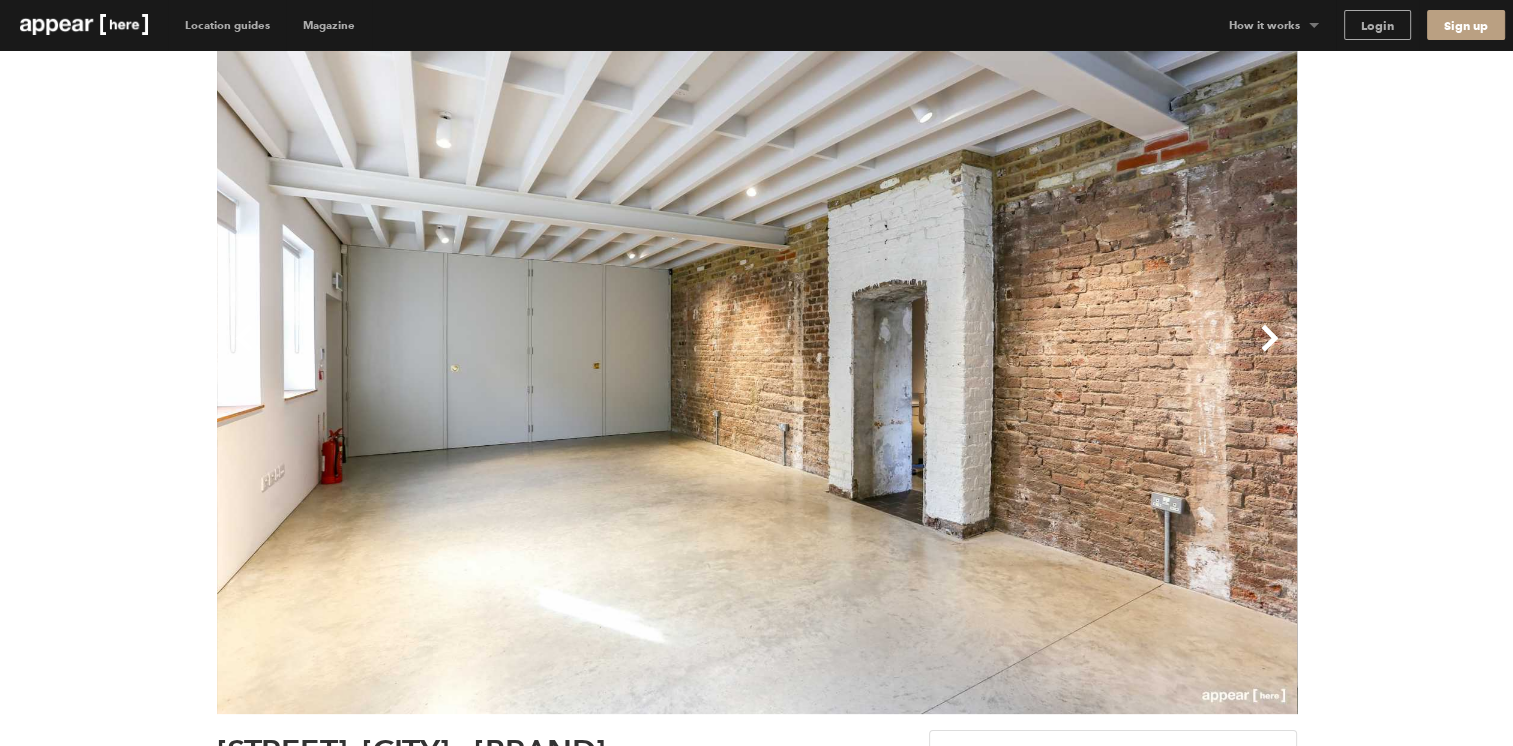 click on "Previous" at bounding box center (487, 354) 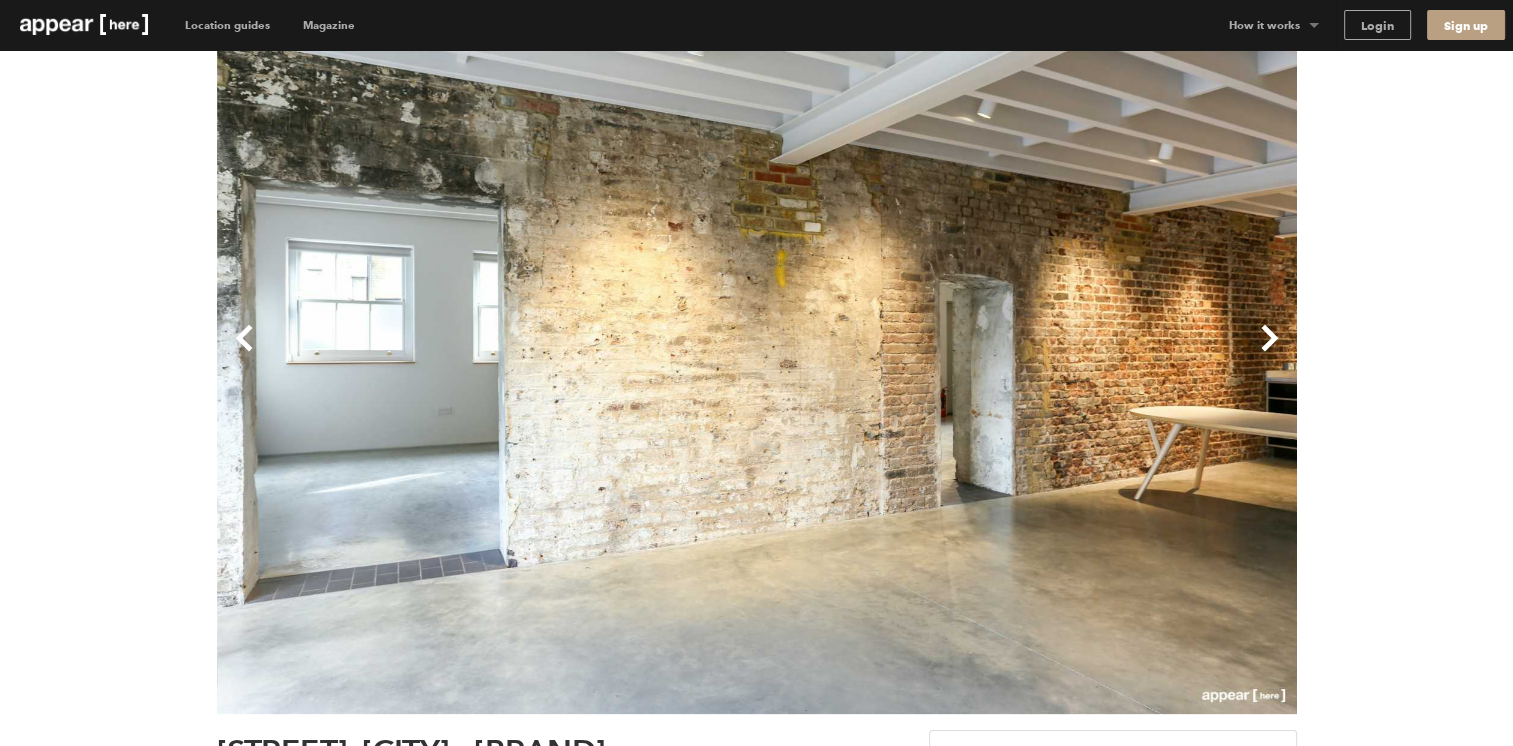 click on "Previous" at bounding box center [487, 354] 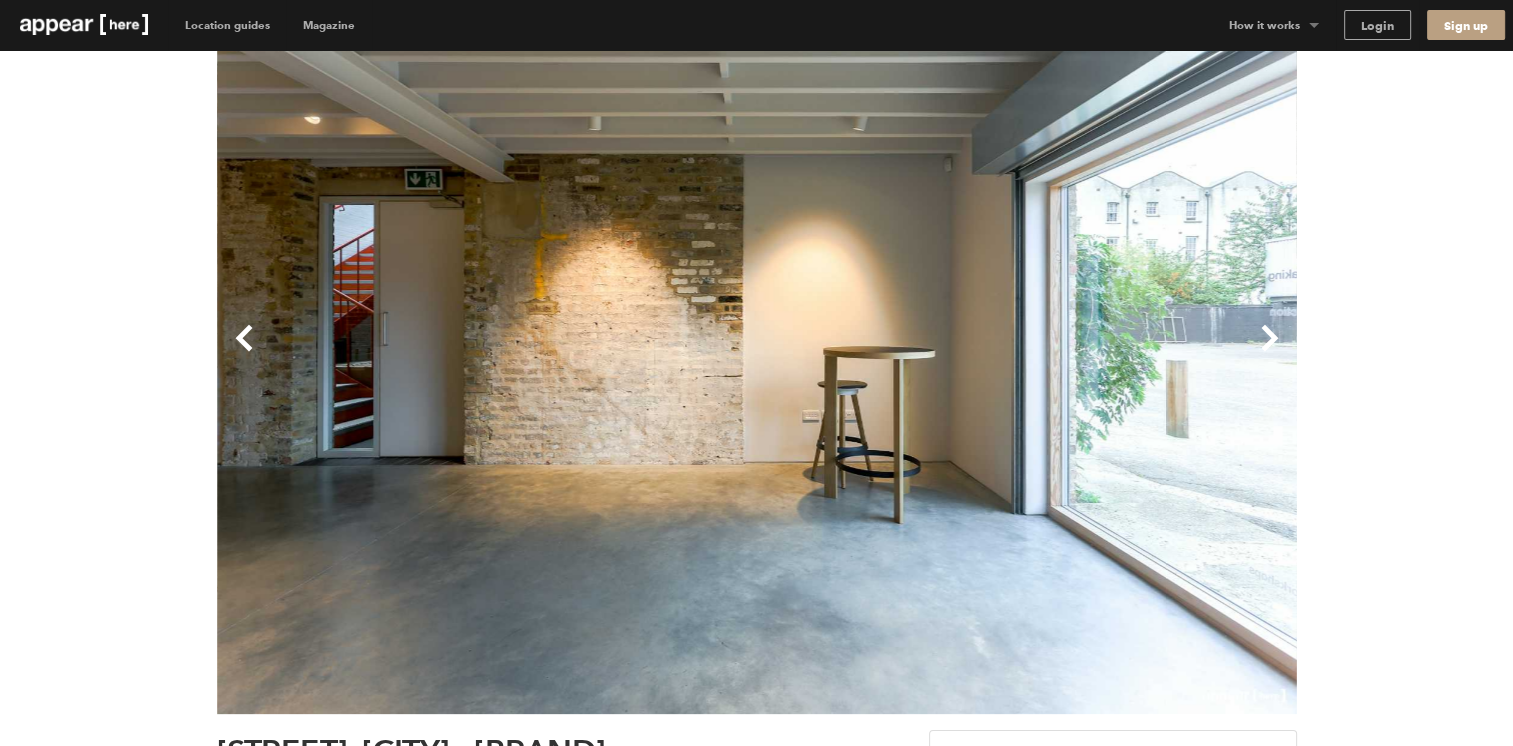 click on "Previous" at bounding box center [487, 354] 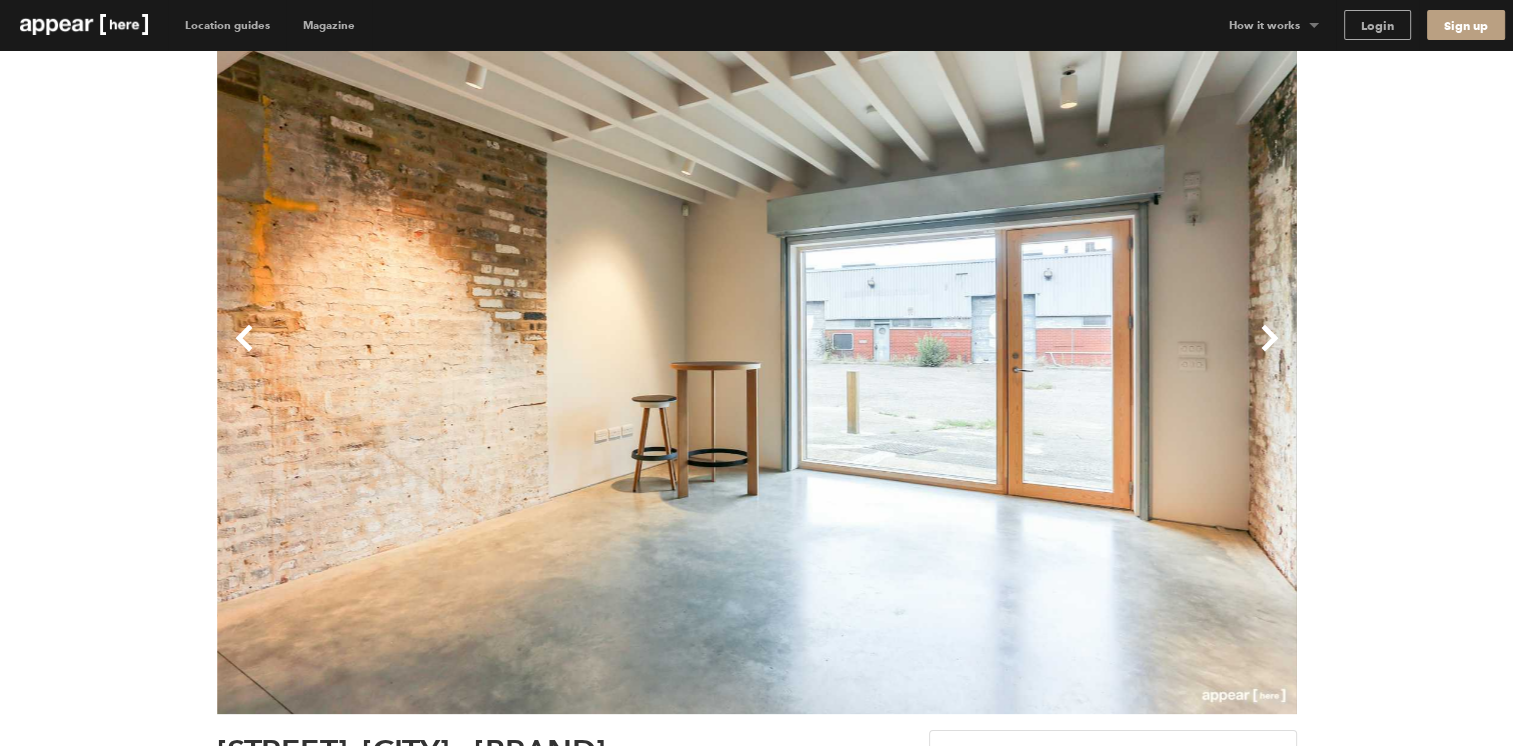 click on "Previous" at bounding box center [487, 354] 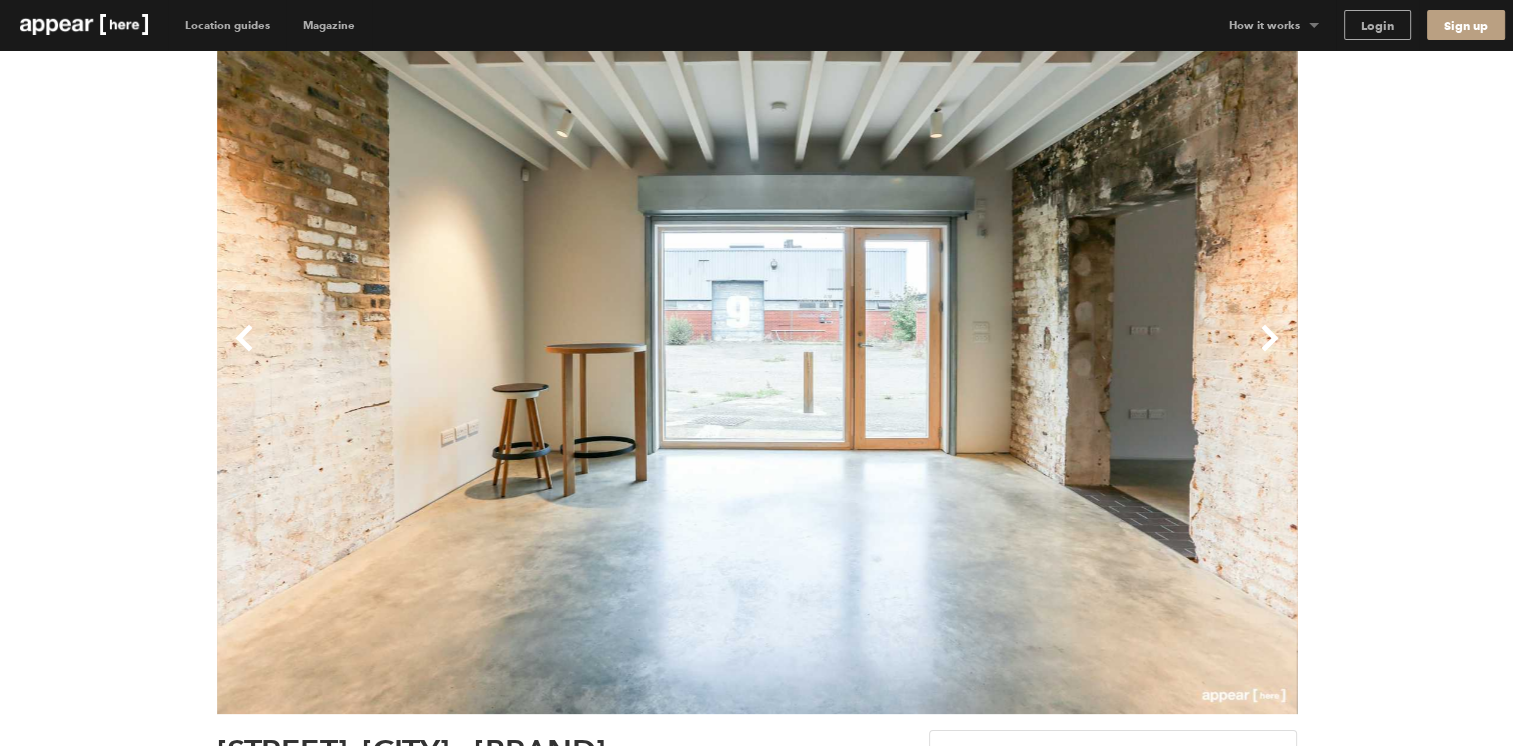 click on "Previous" at bounding box center [487, 354] 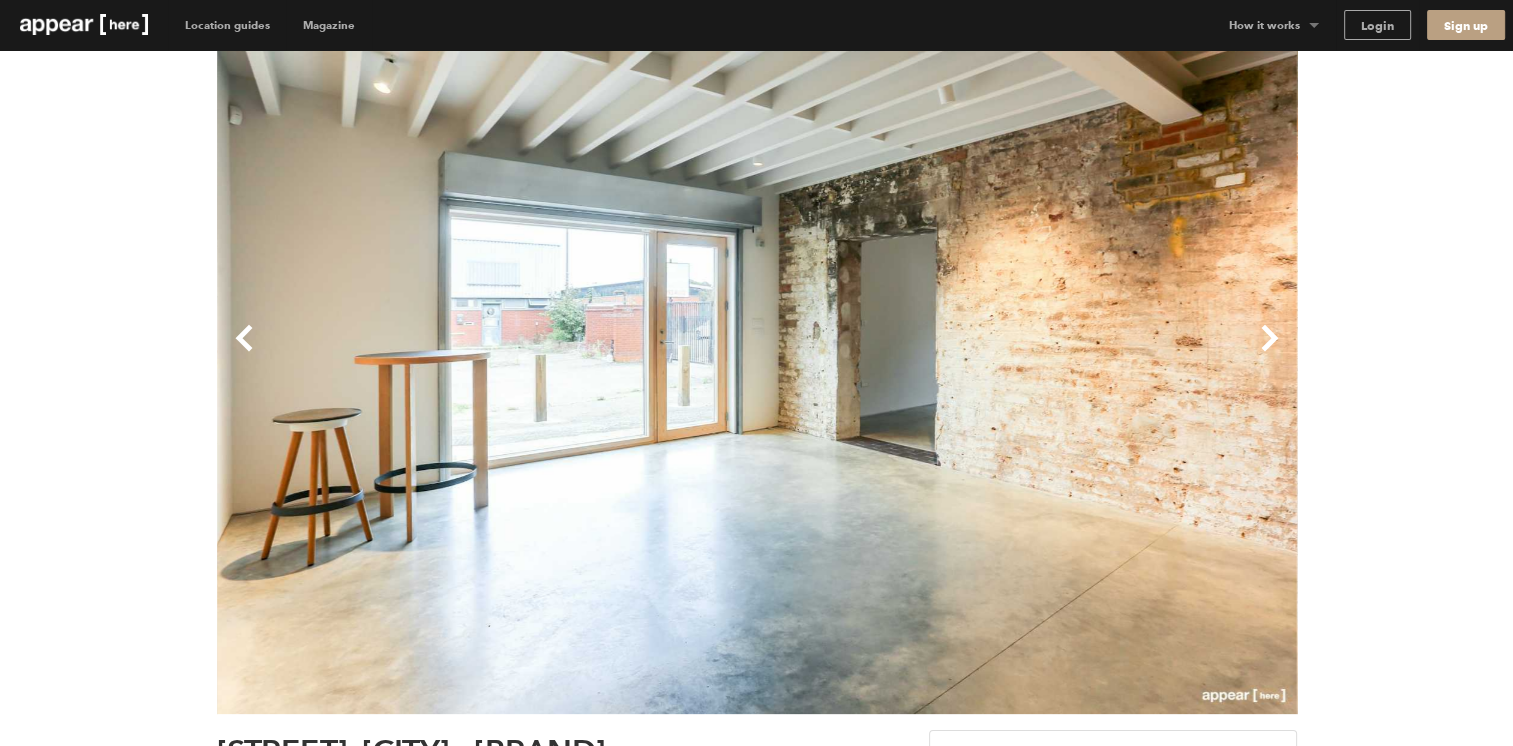 click on "Previous" at bounding box center (487, 354) 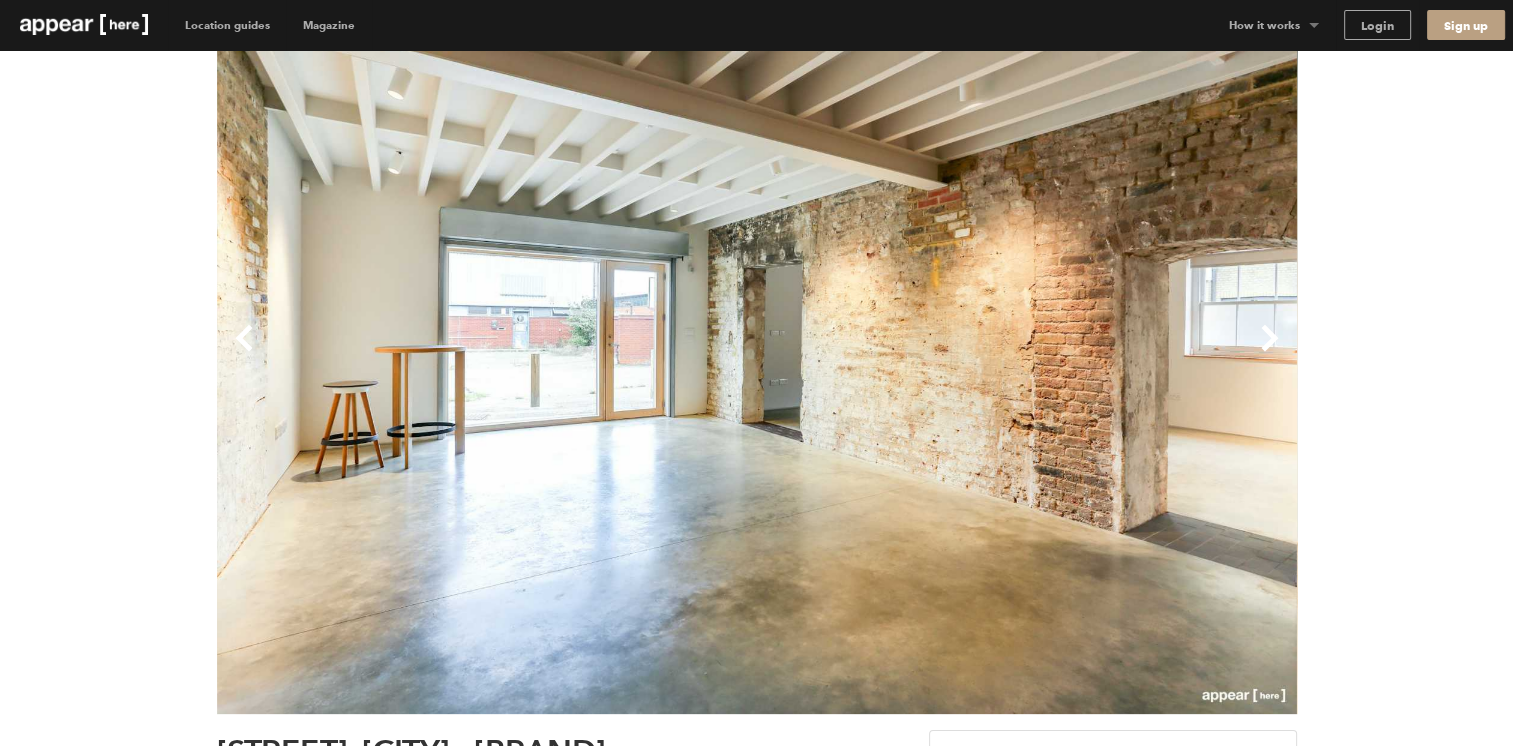 click on "Previous" at bounding box center [487, 354] 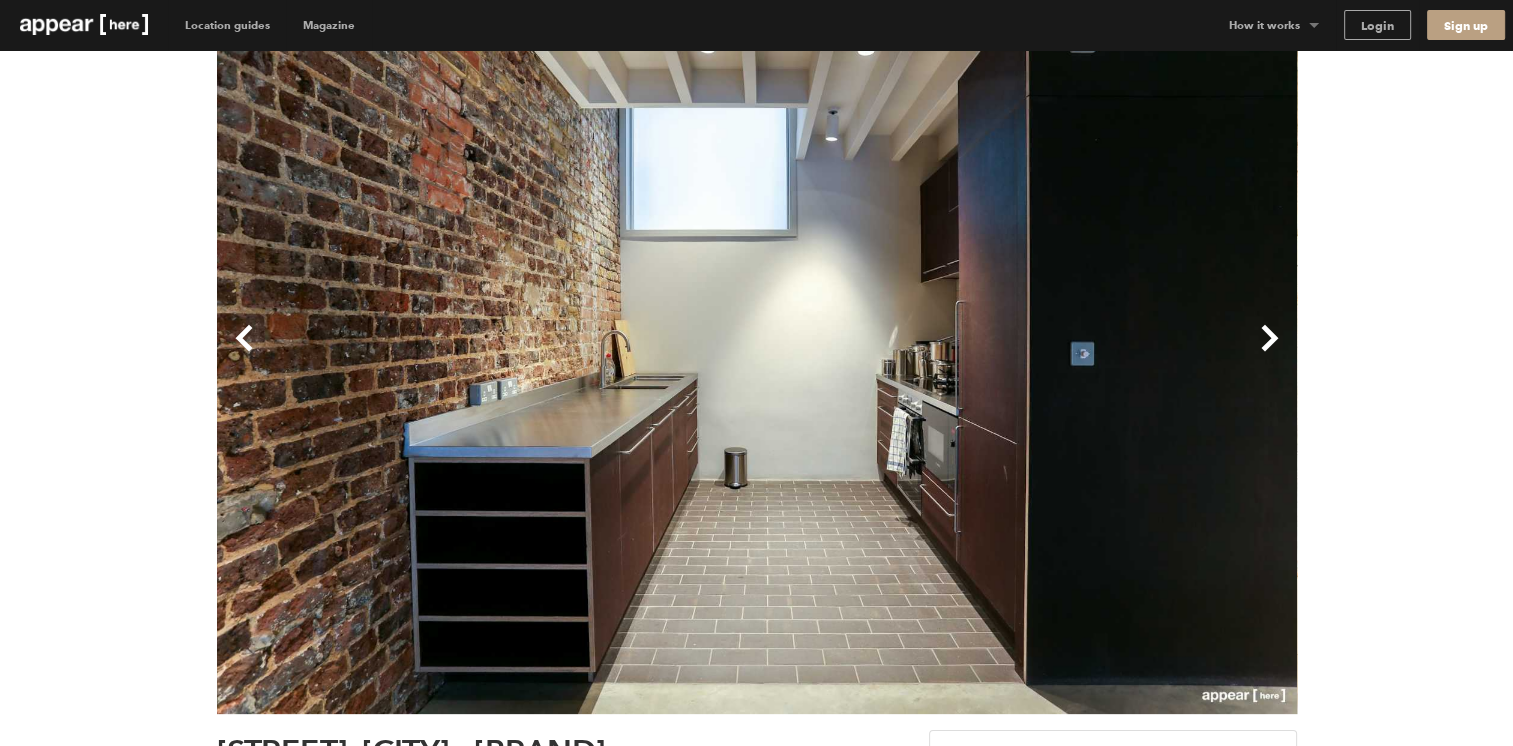click on "Previous" at bounding box center [487, 354] 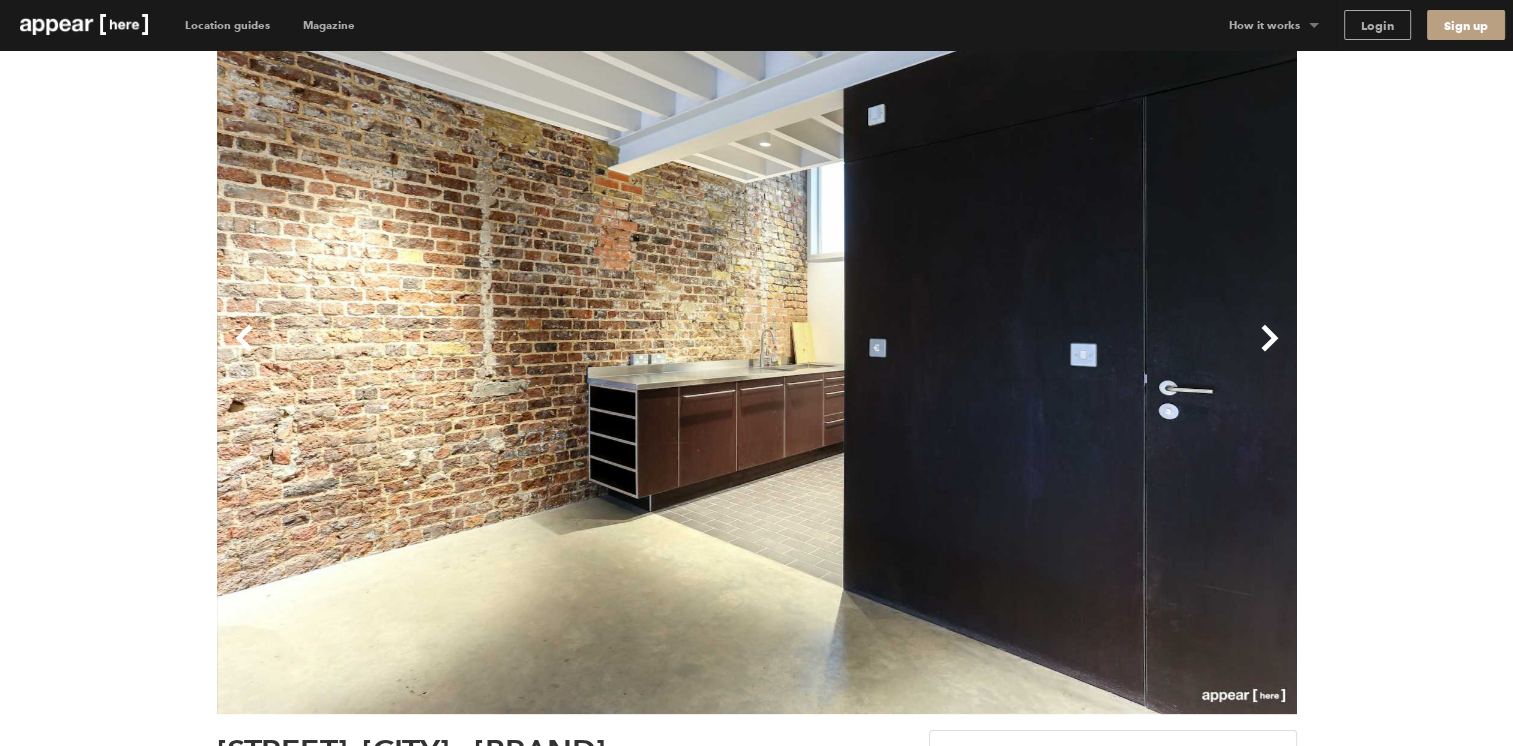 click on "Previous" at bounding box center [487, 354] 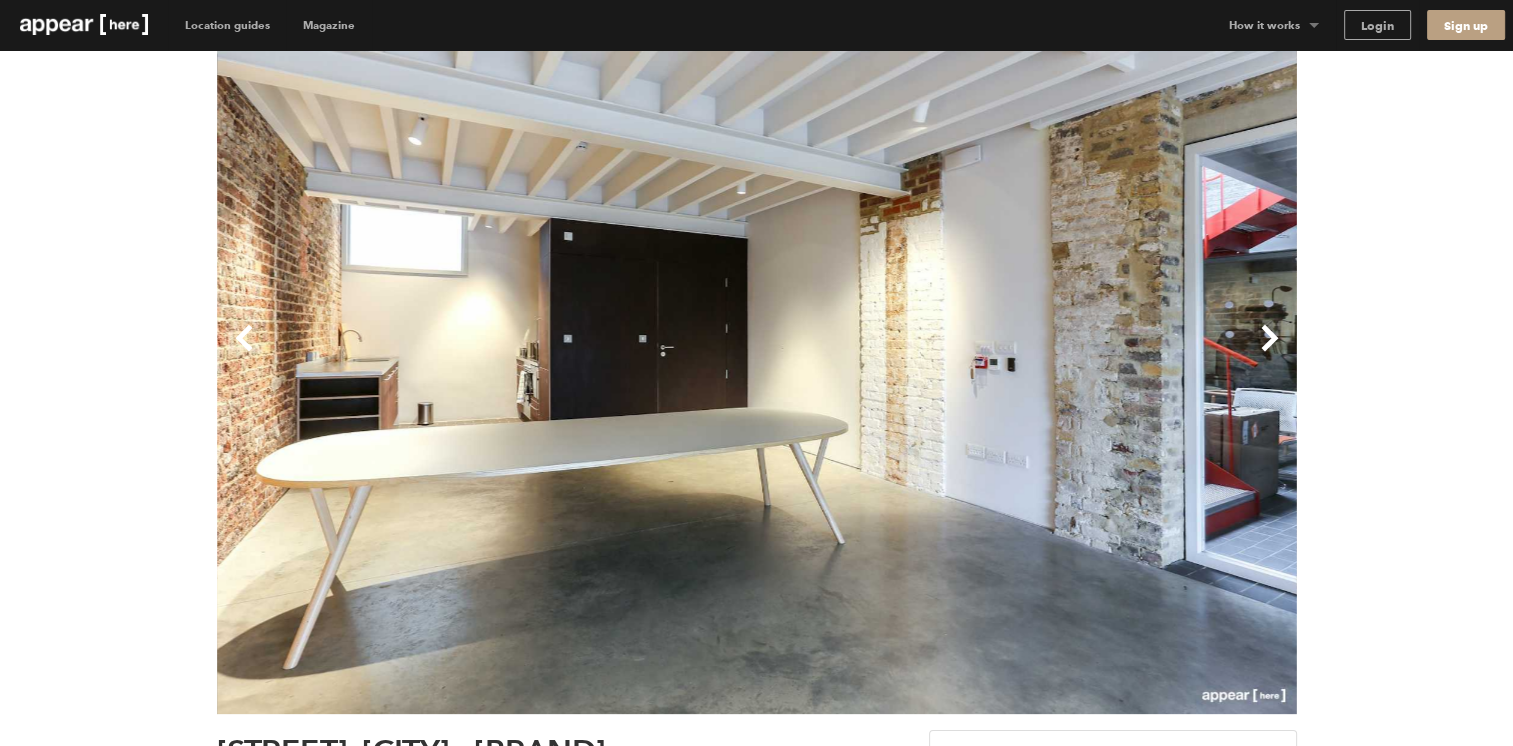 click on "Previous" at bounding box center [487, 354] 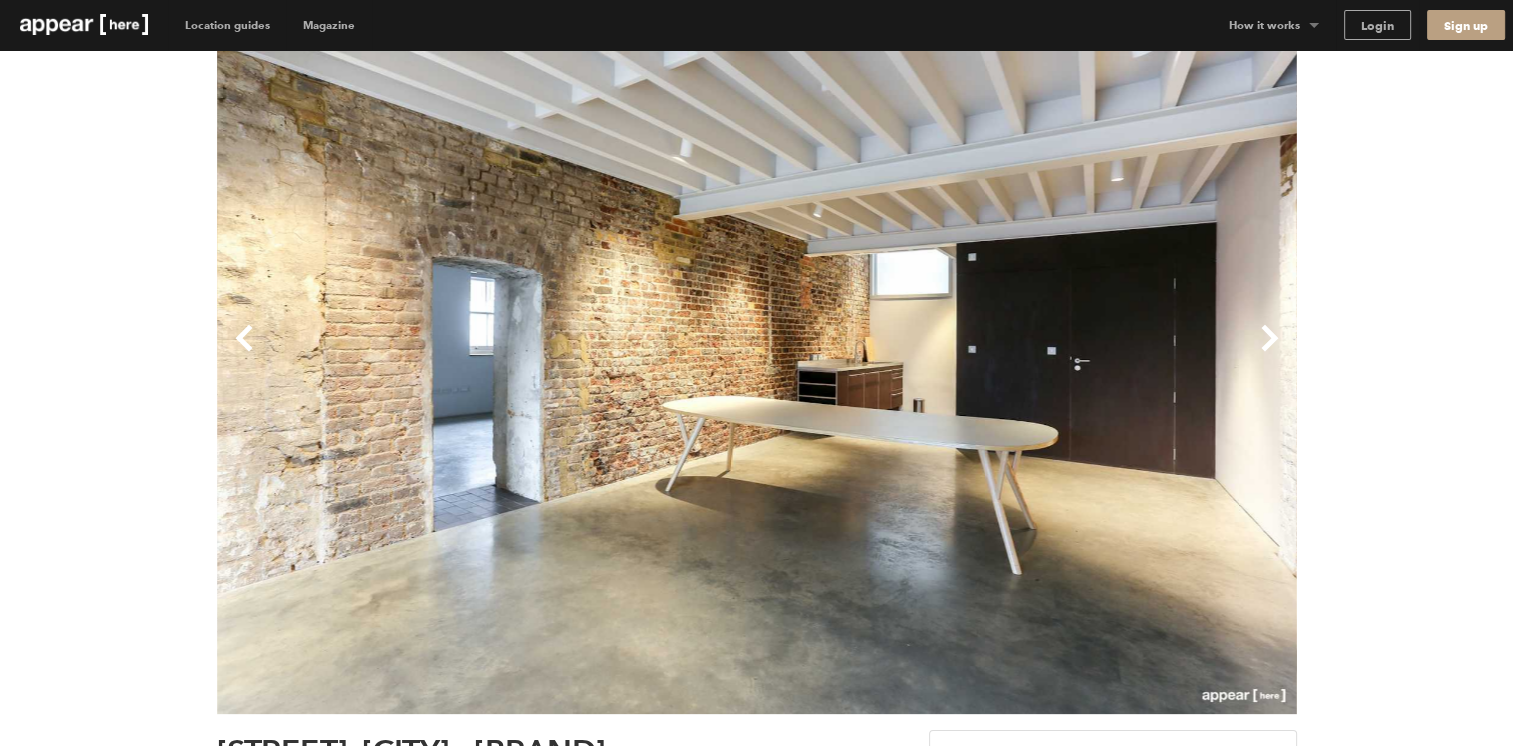 click on "Previous" at bounding box center (487, 354) 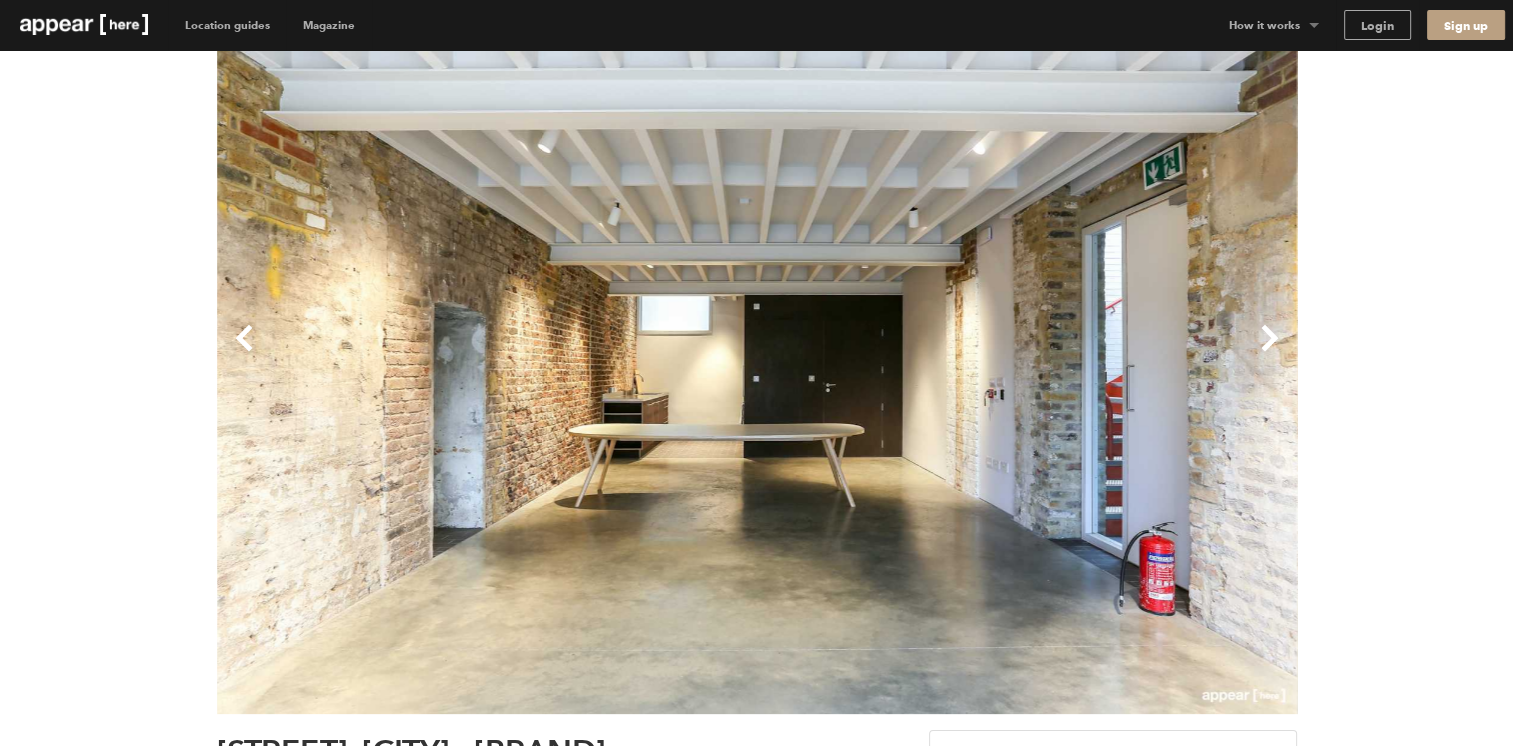 click on "Previous" at bounding box center [487, 354] 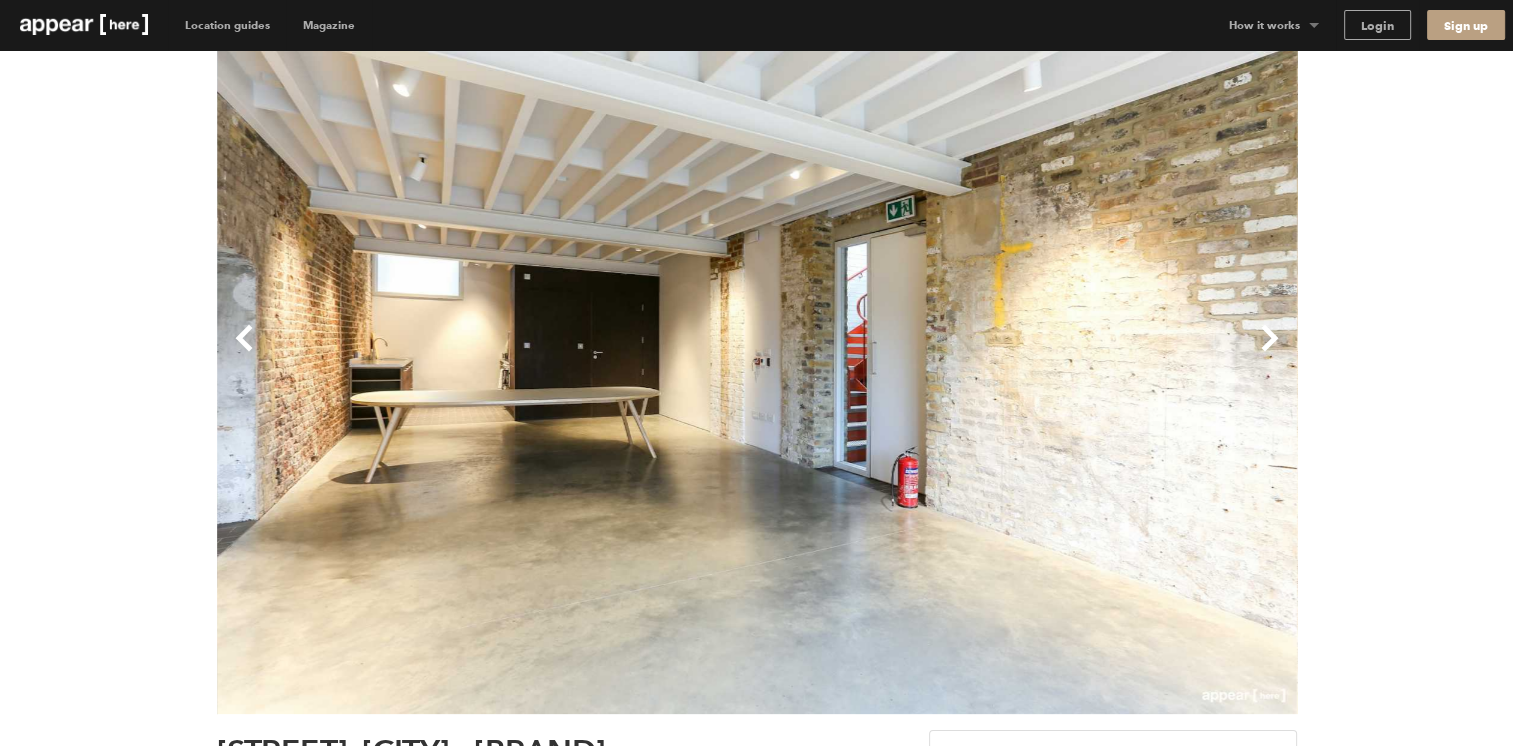 click on "Previous" at bounding box center [487, 354] 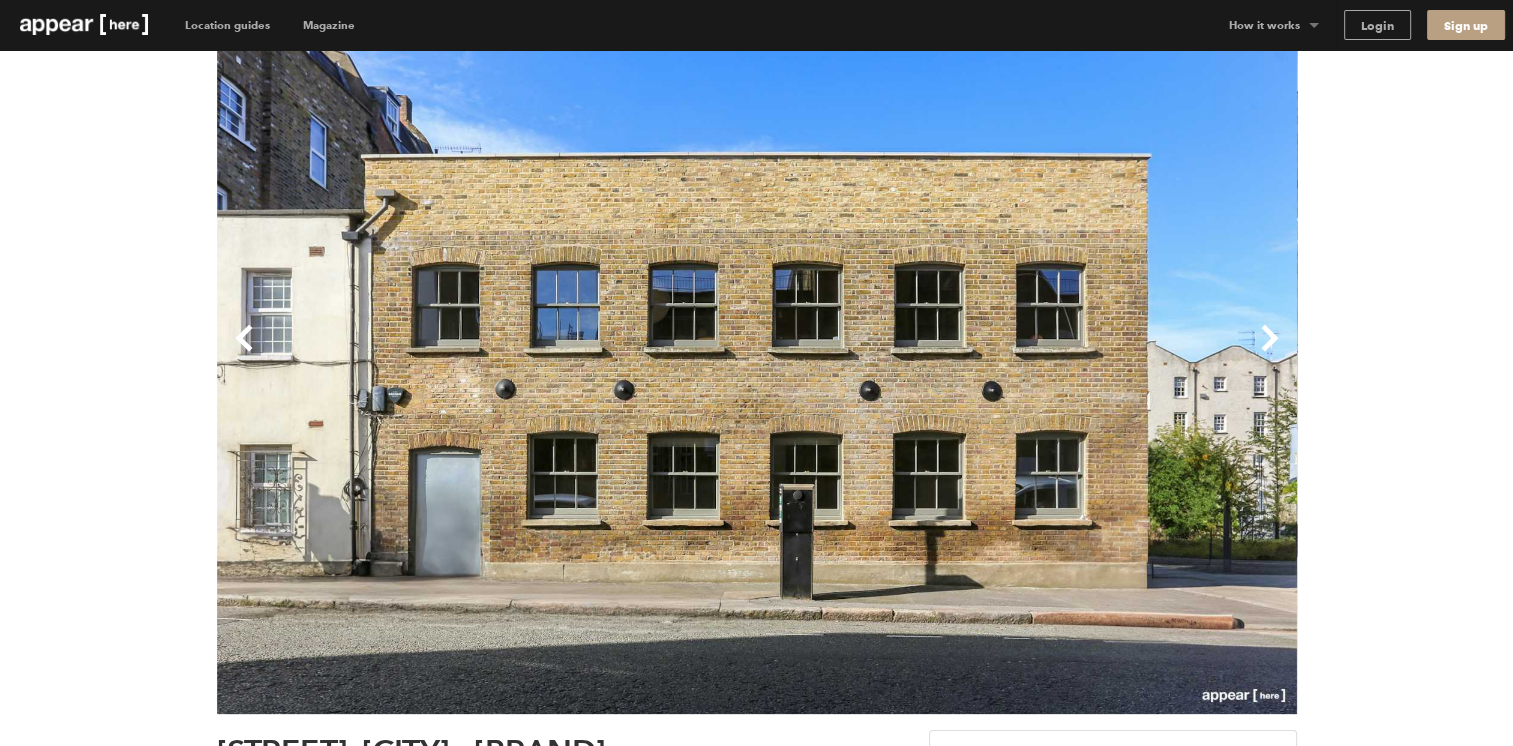 click on "Next" at bounding box center [1027, 354] 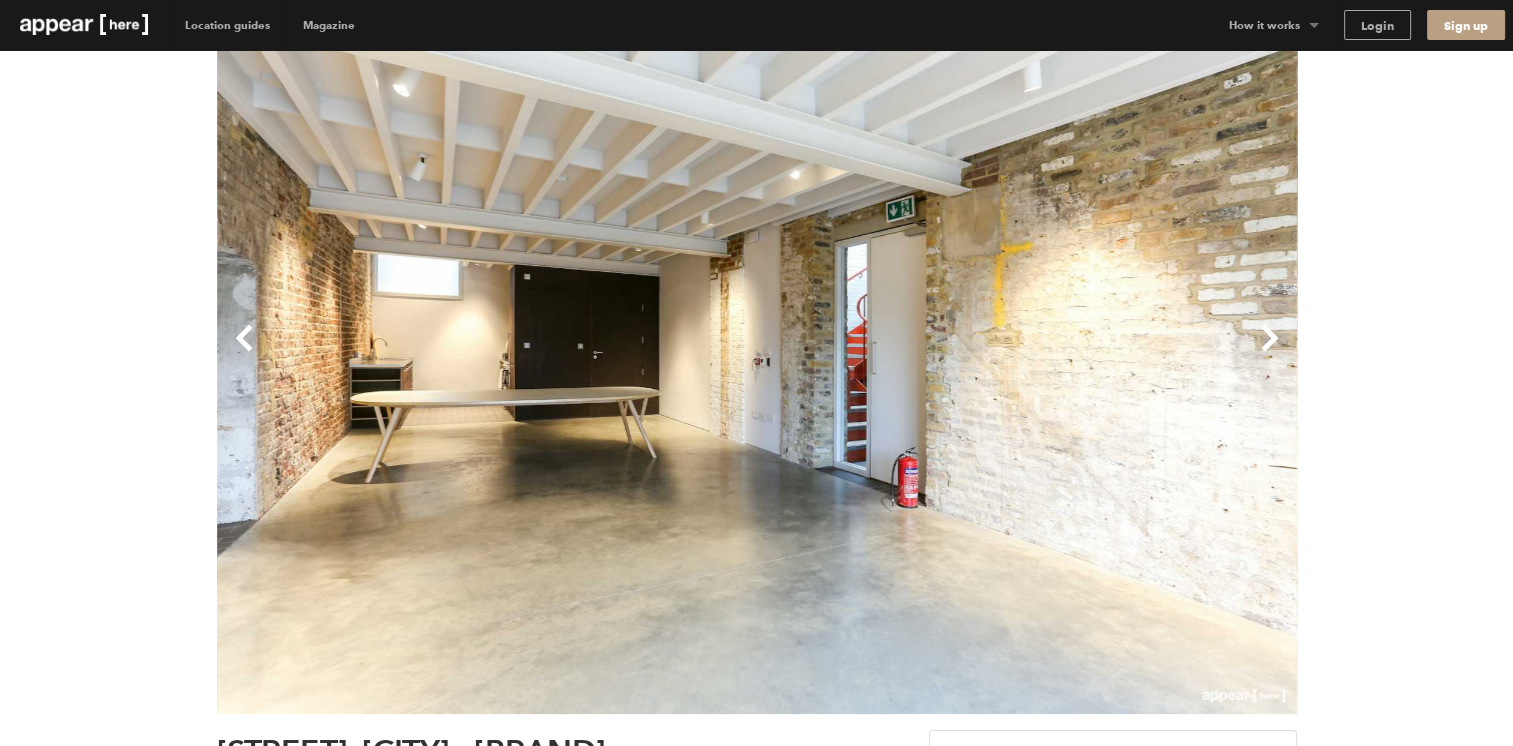 click on "Previous" at bounding box center [487, 354] 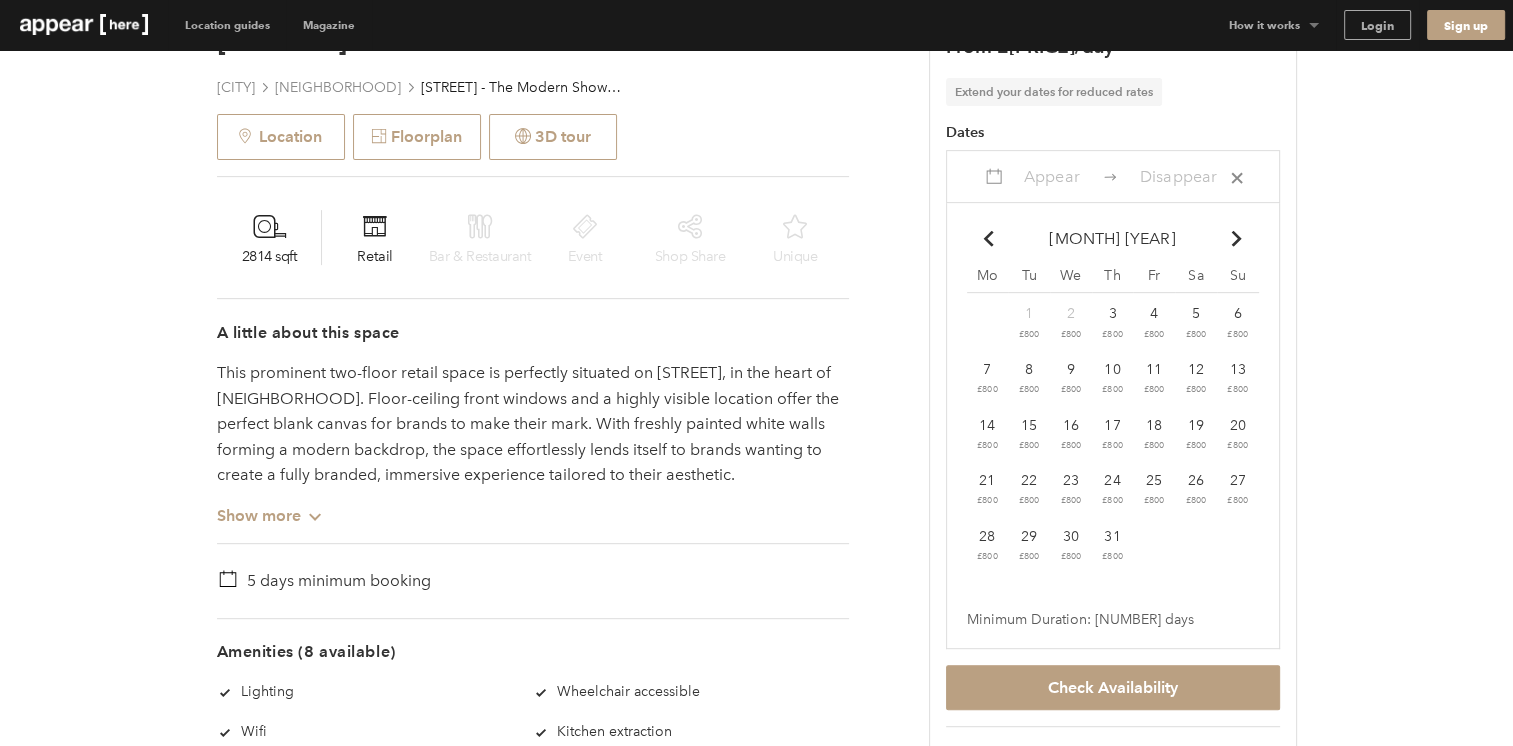 scroll, scrollTop: 770, scrollLeft: 0, axis: vertical 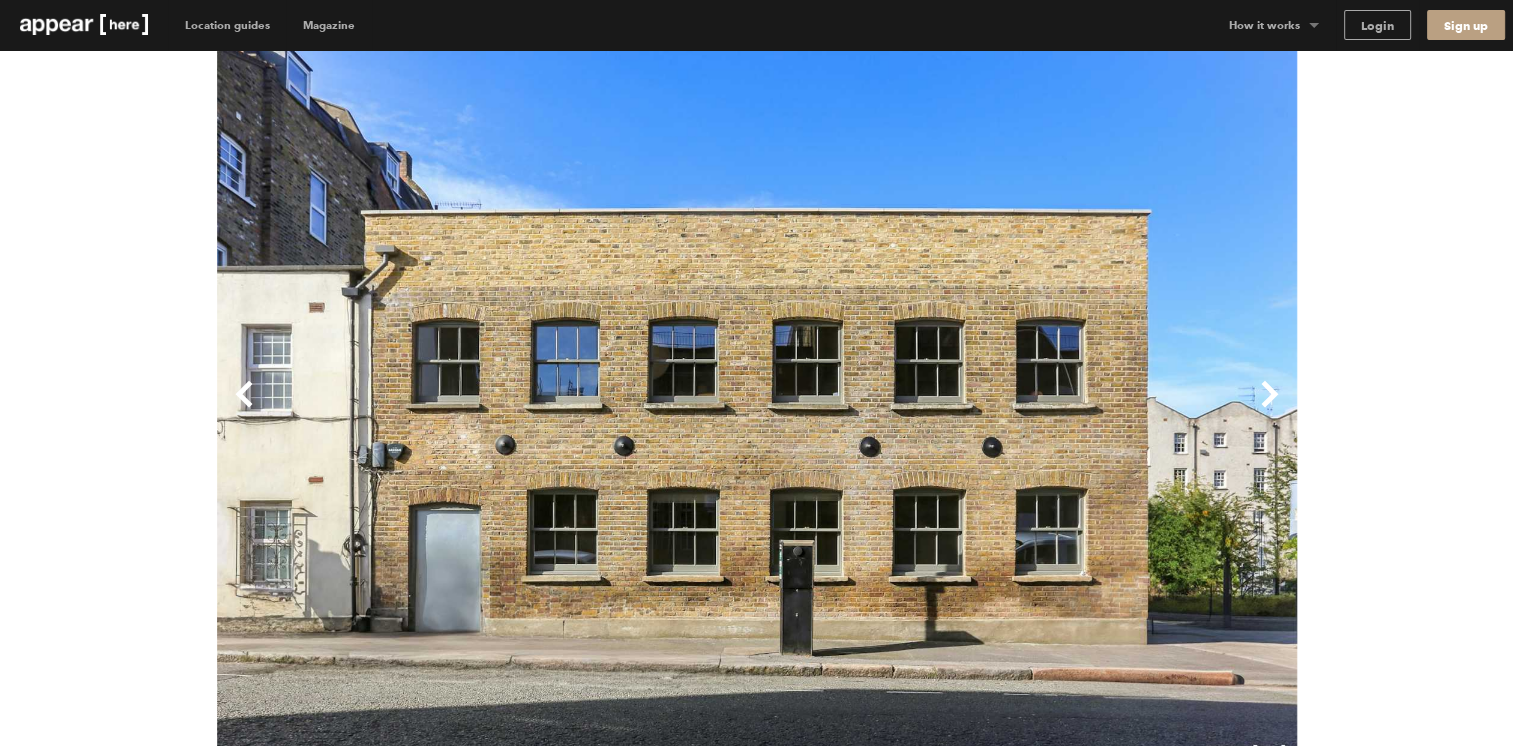 click on "Next" at bounding box center (1027, 410) 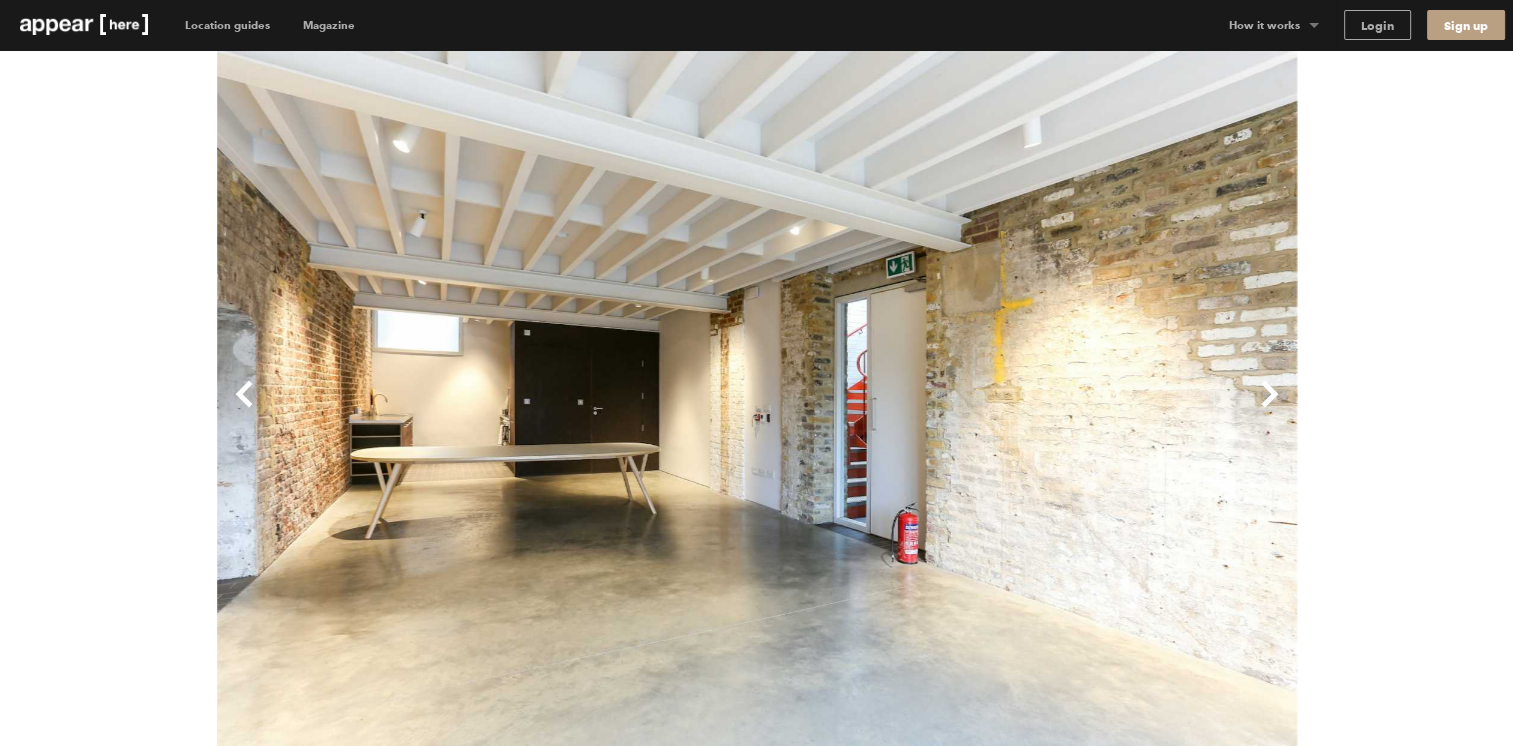click on "Next" at bounding box center [1027, 410] 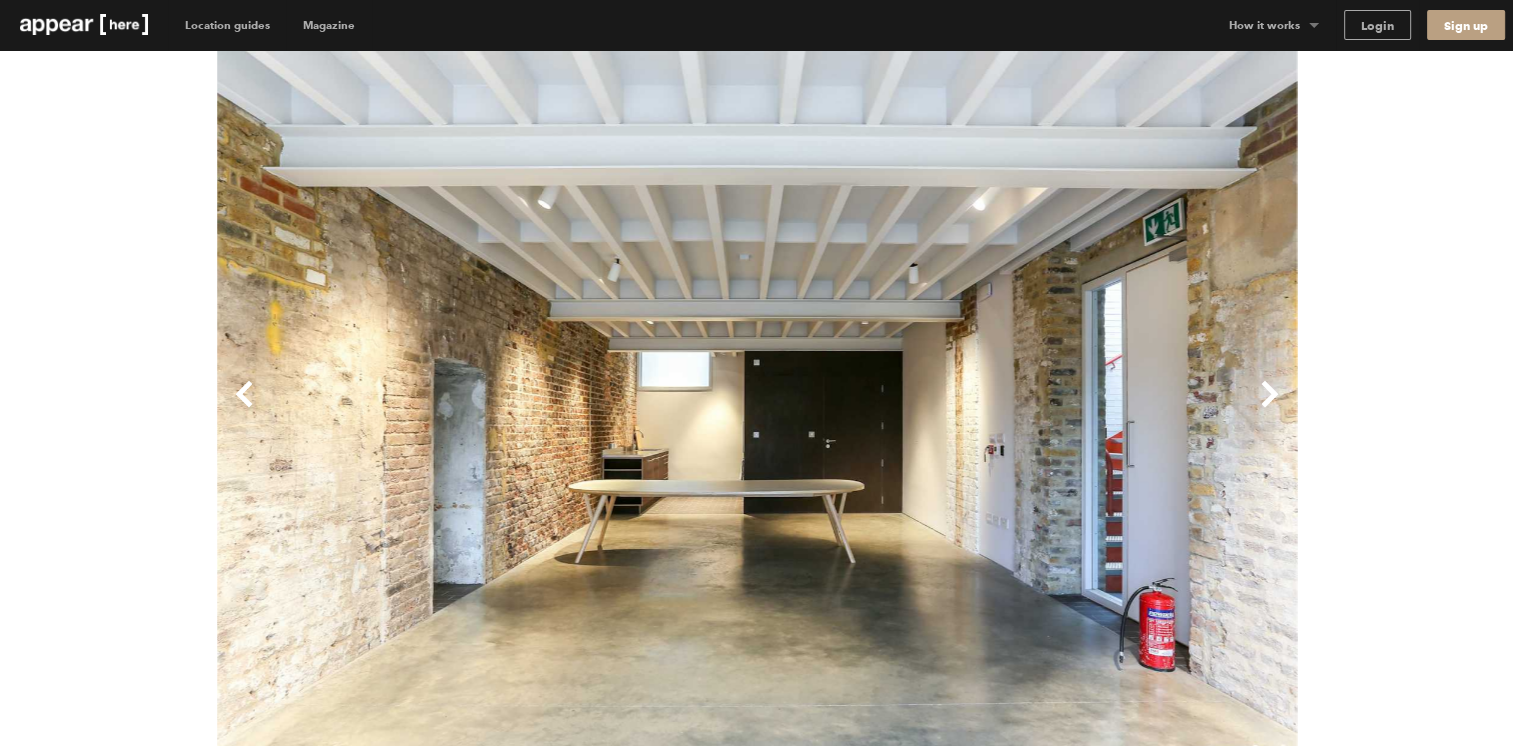 click on "Next" at bounding box center [1027, 410] 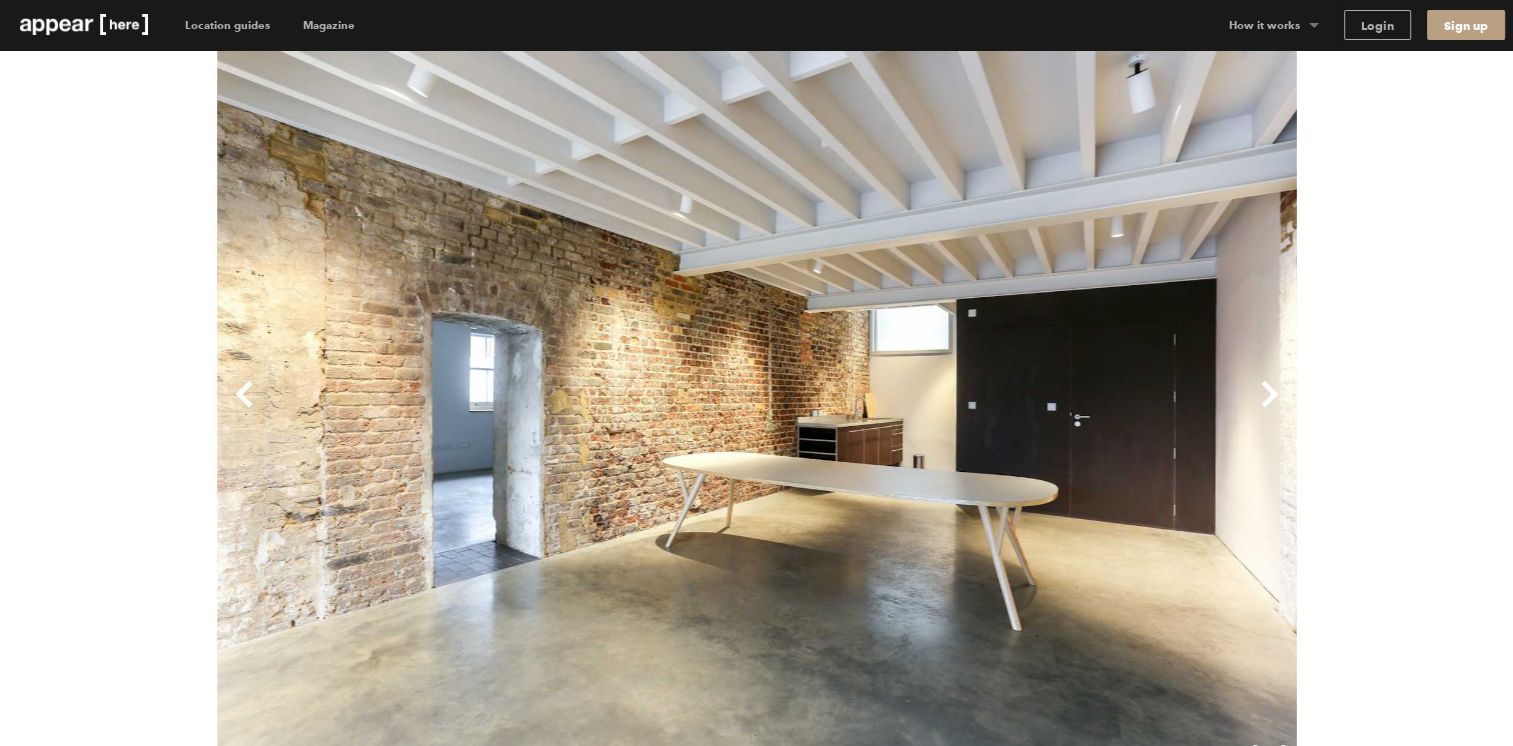 click on "Next" at bounding box center (1027, 410) 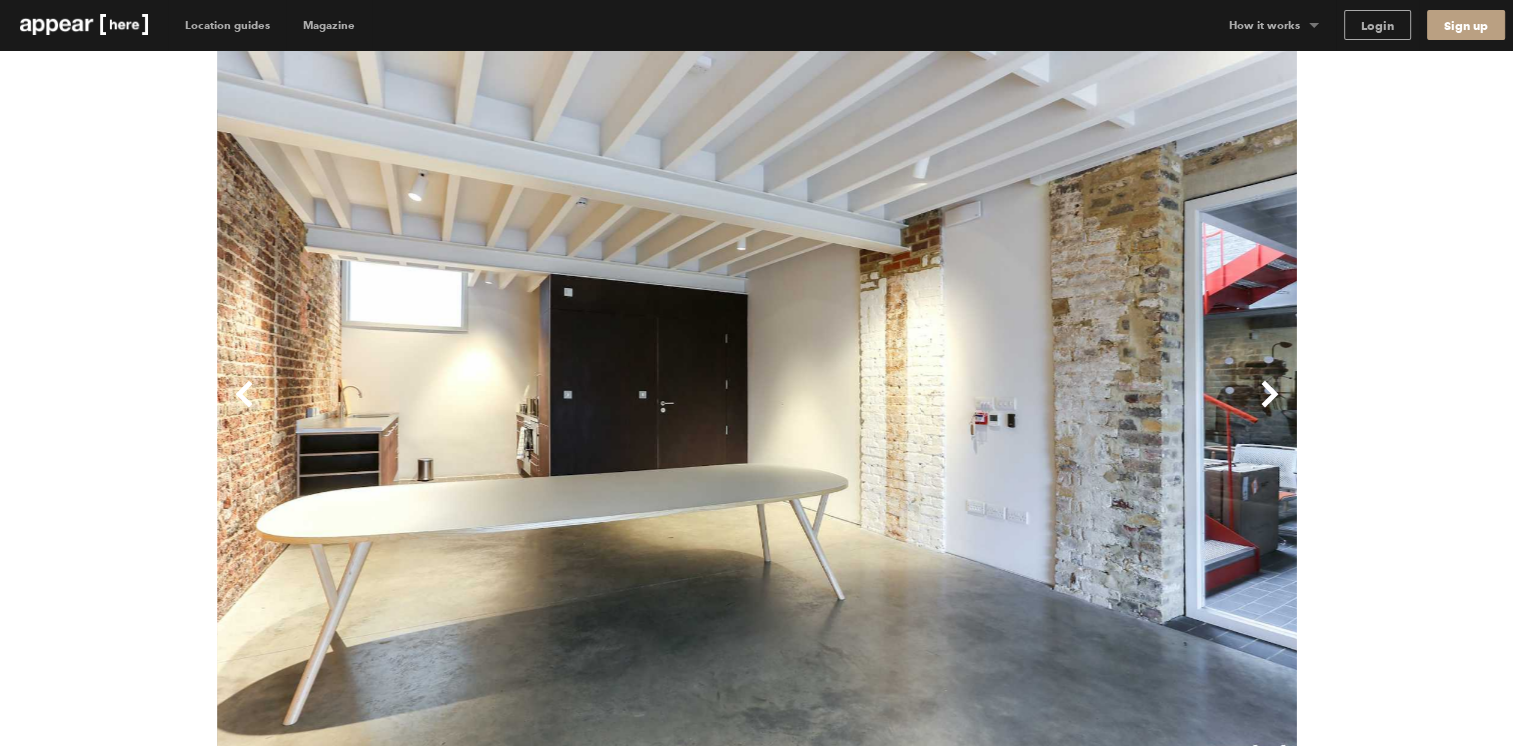 click on "Next" at bounding box center (1027, 410) 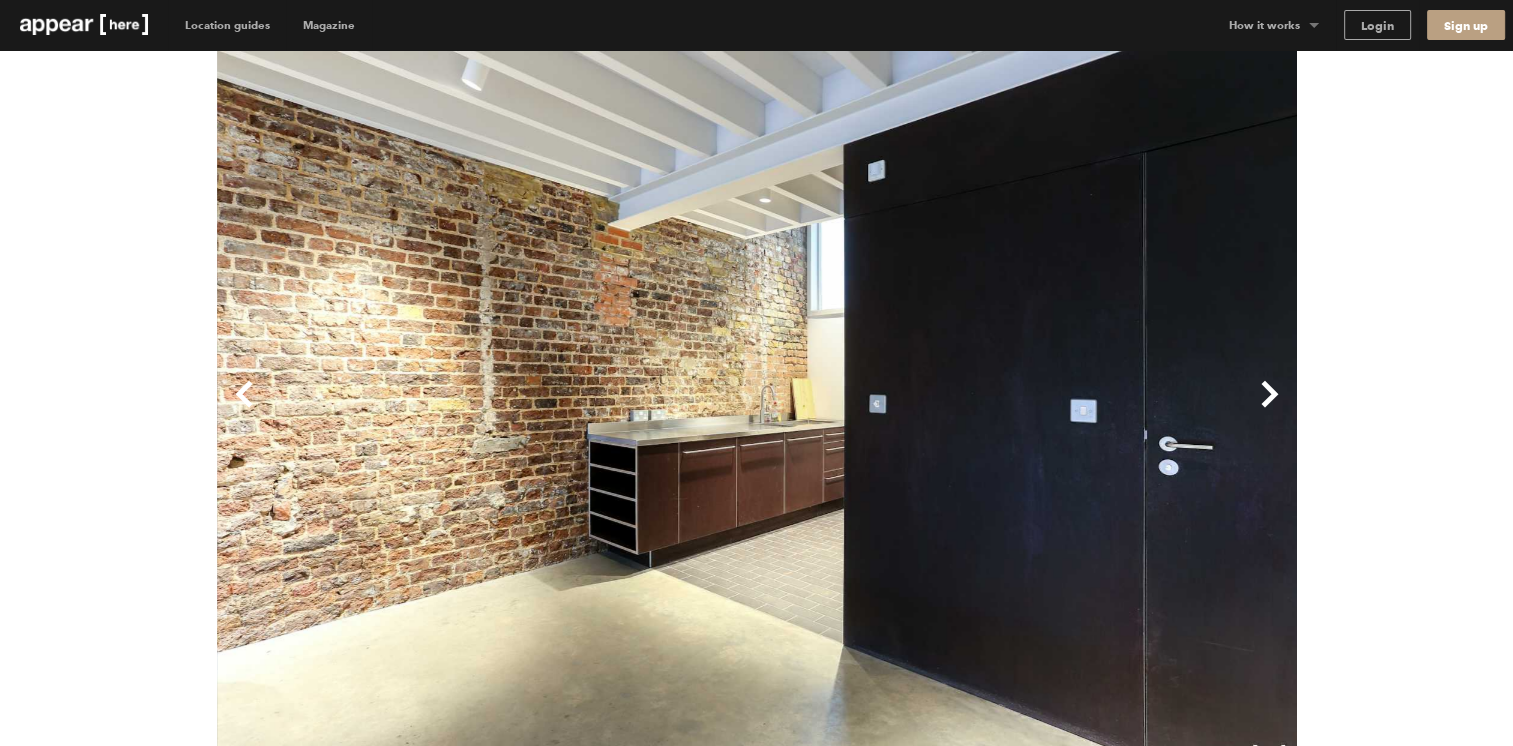 click on "Next" at bounding box center [1027, 410] 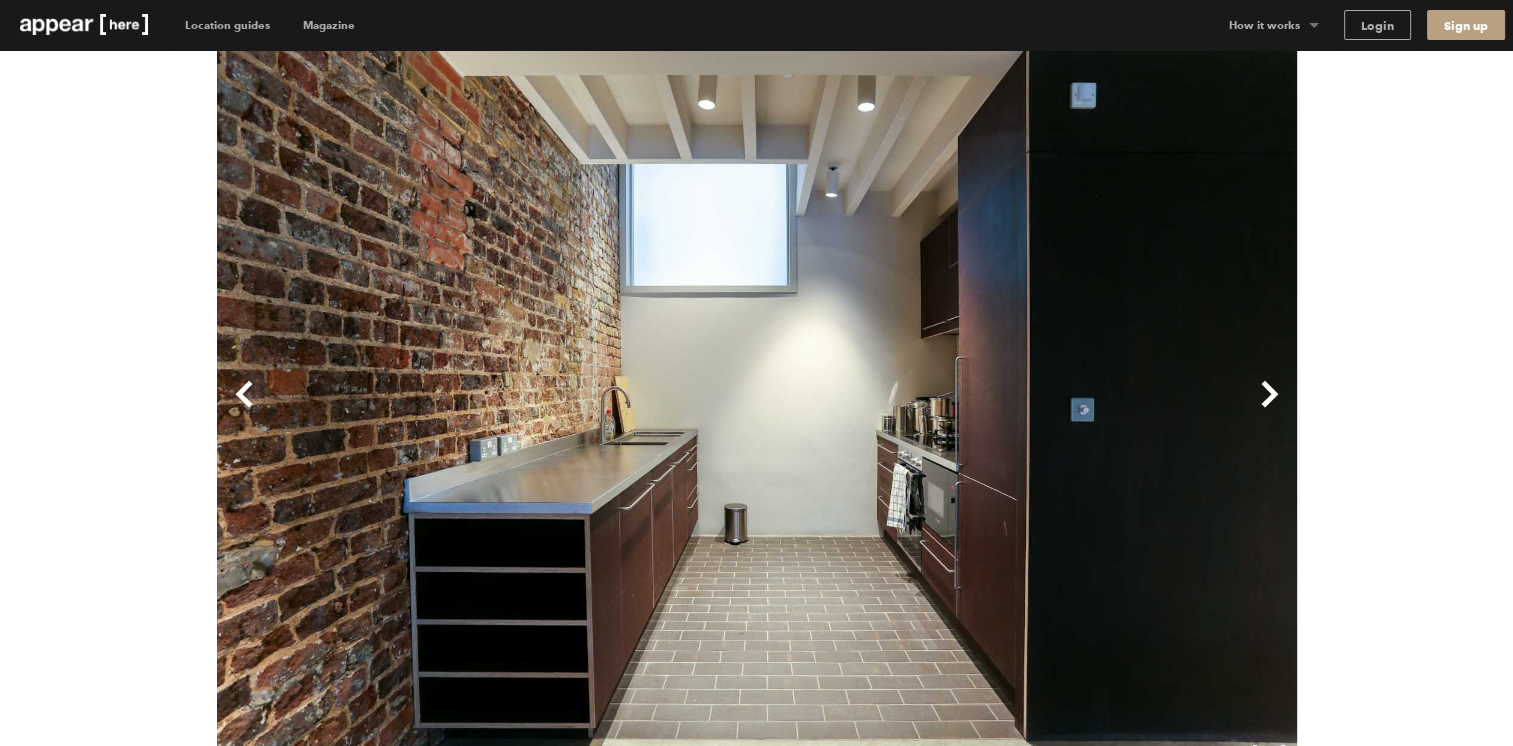 click on "Next" at bounding box center (1027, 410) 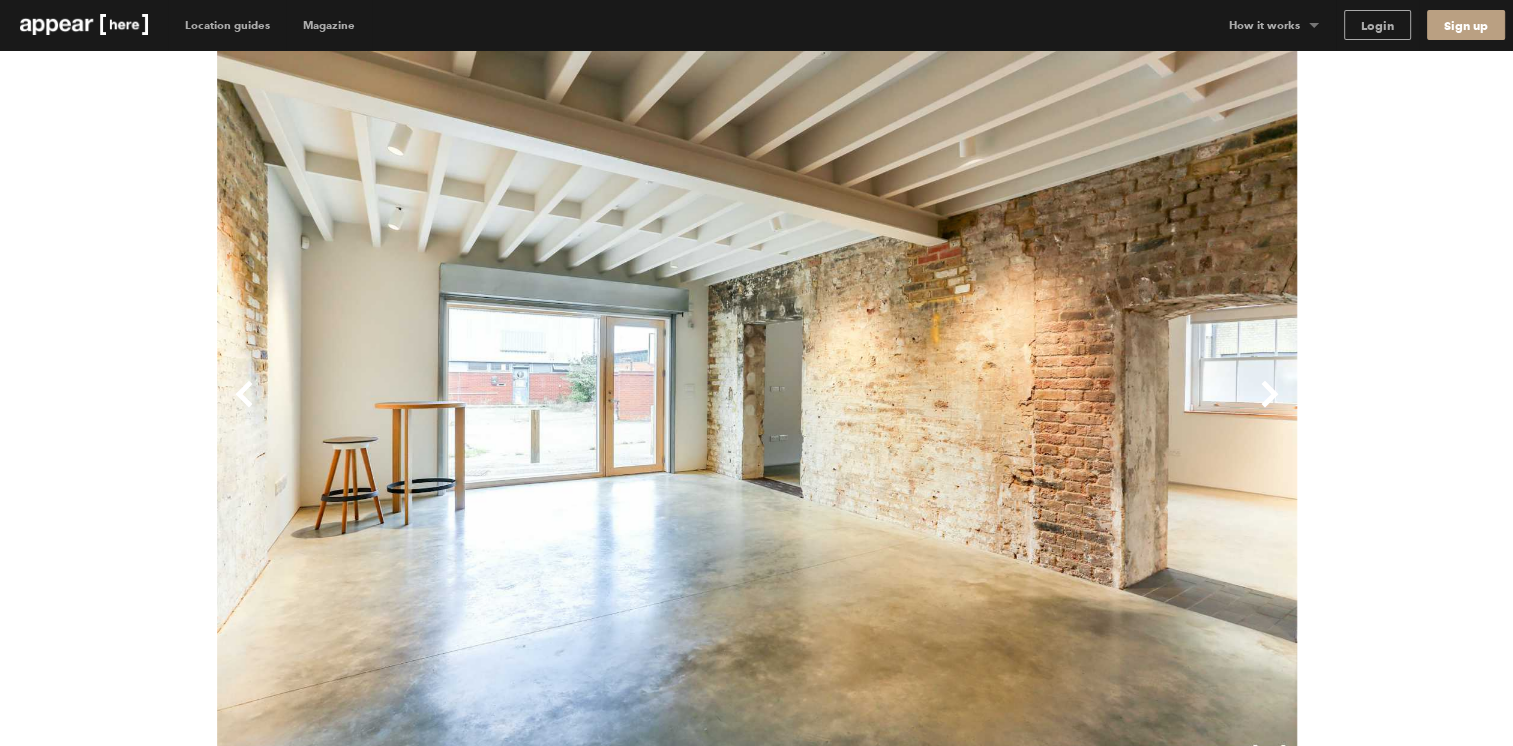 click on "Previous" at bounding box center (487, 410) 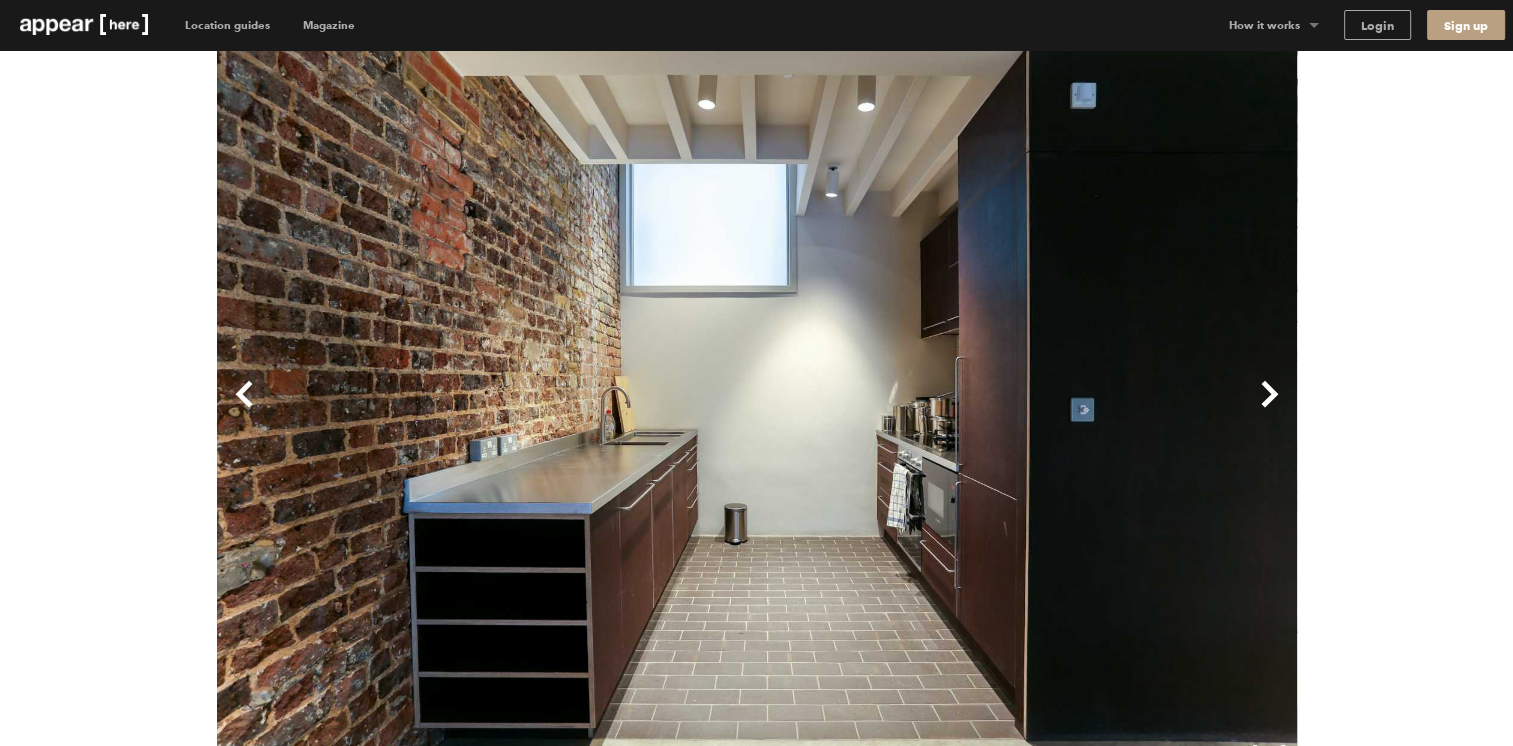 click on "Next" at bounding box center (1027, 410) 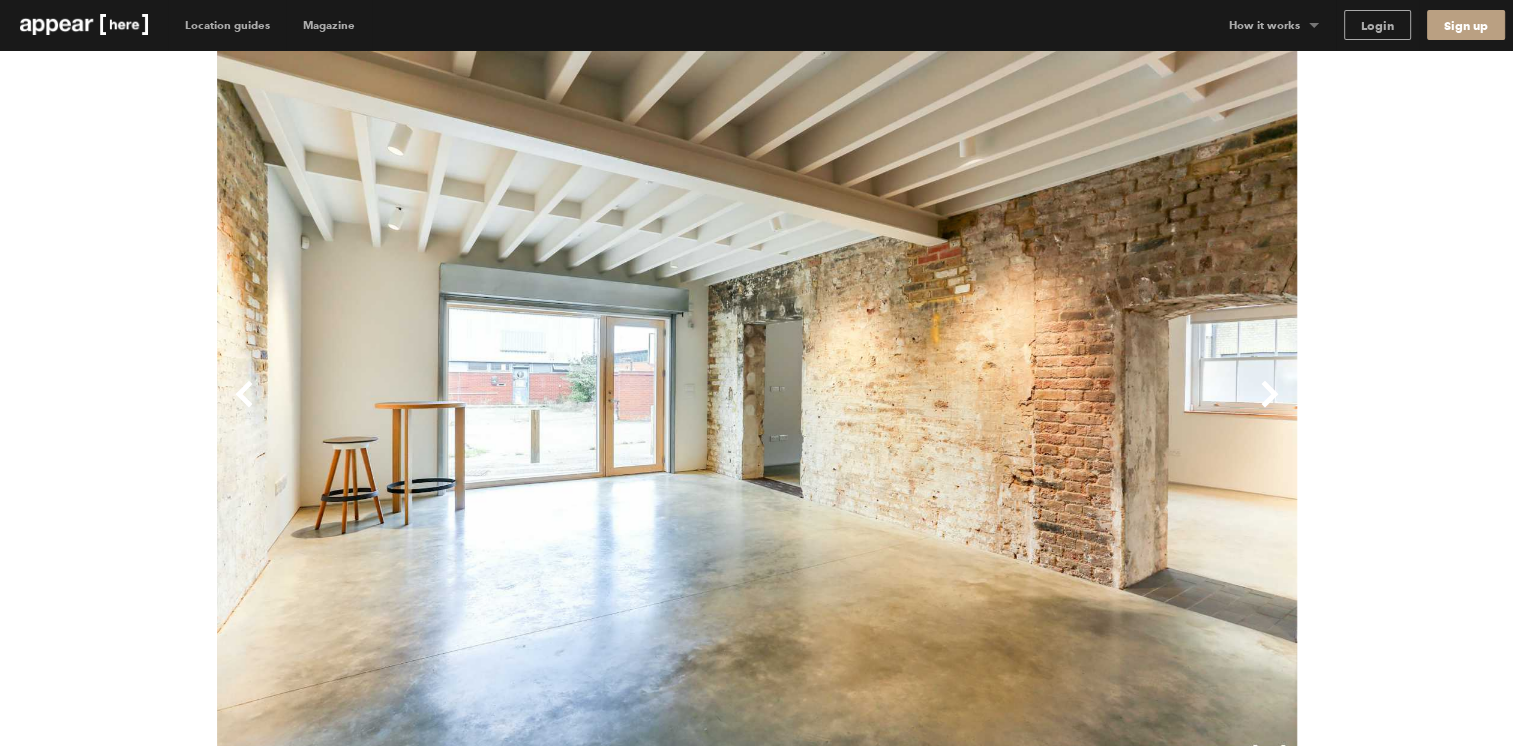 click on "Next" at bounding box center (1027, 410) 